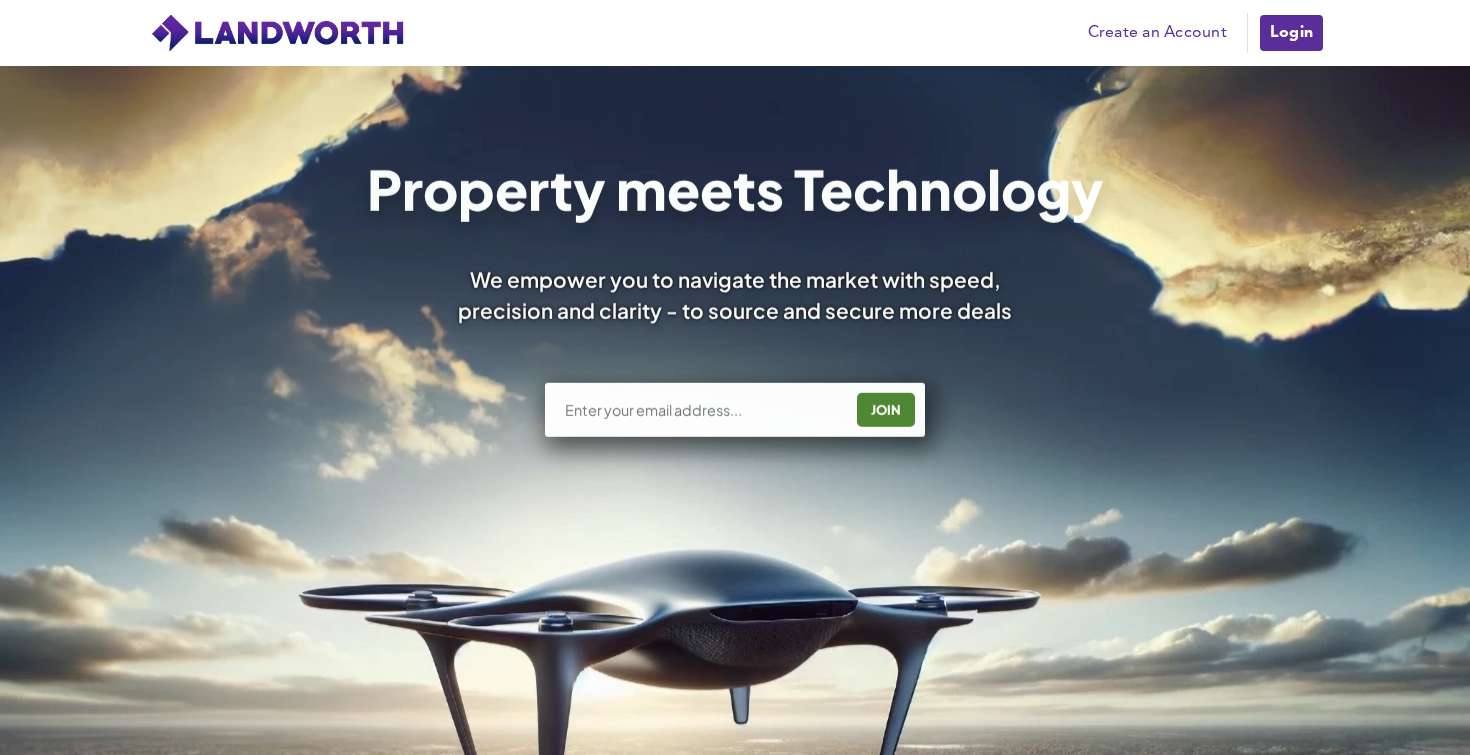 scroll, scrollTop: 0, scrollLeft: 0, axis: both 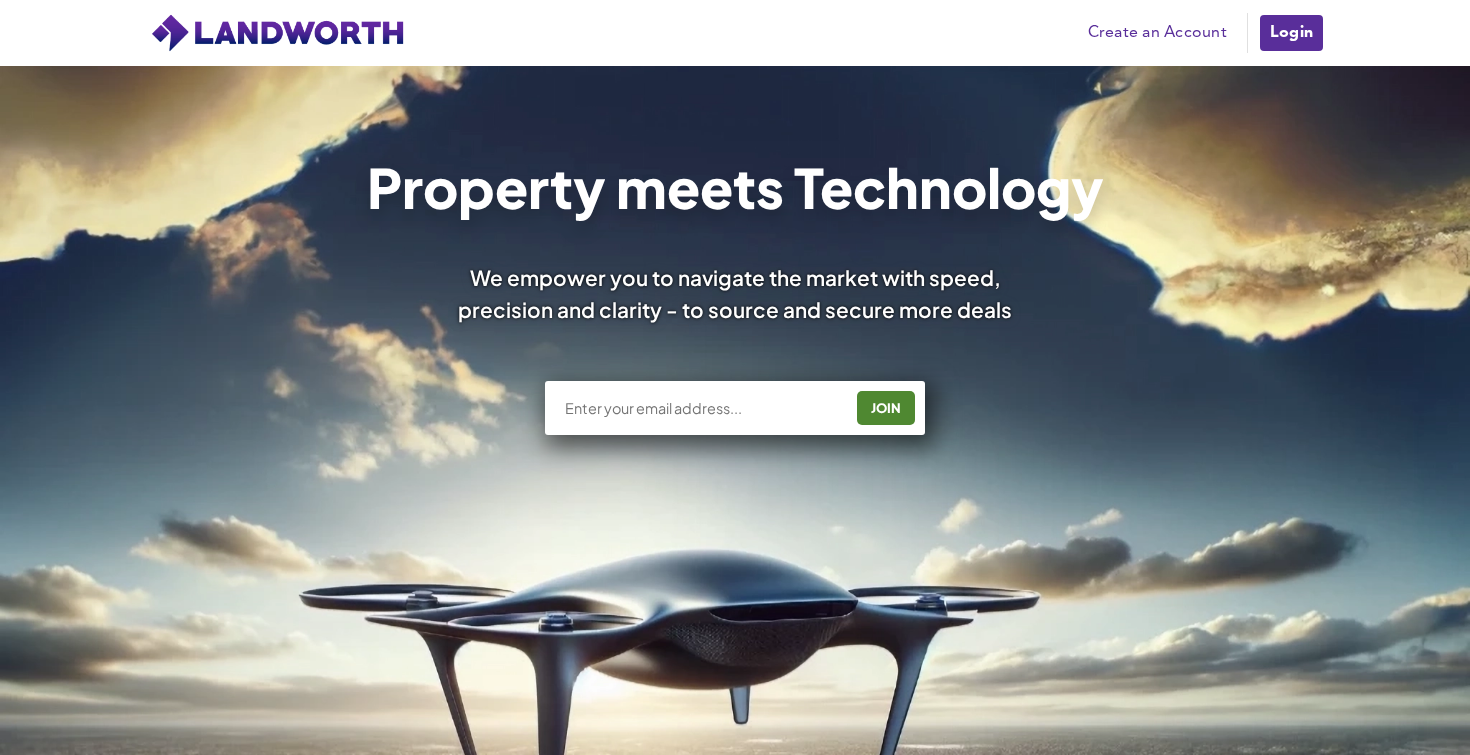 click on "Login" at bounding box center (1291, 33) 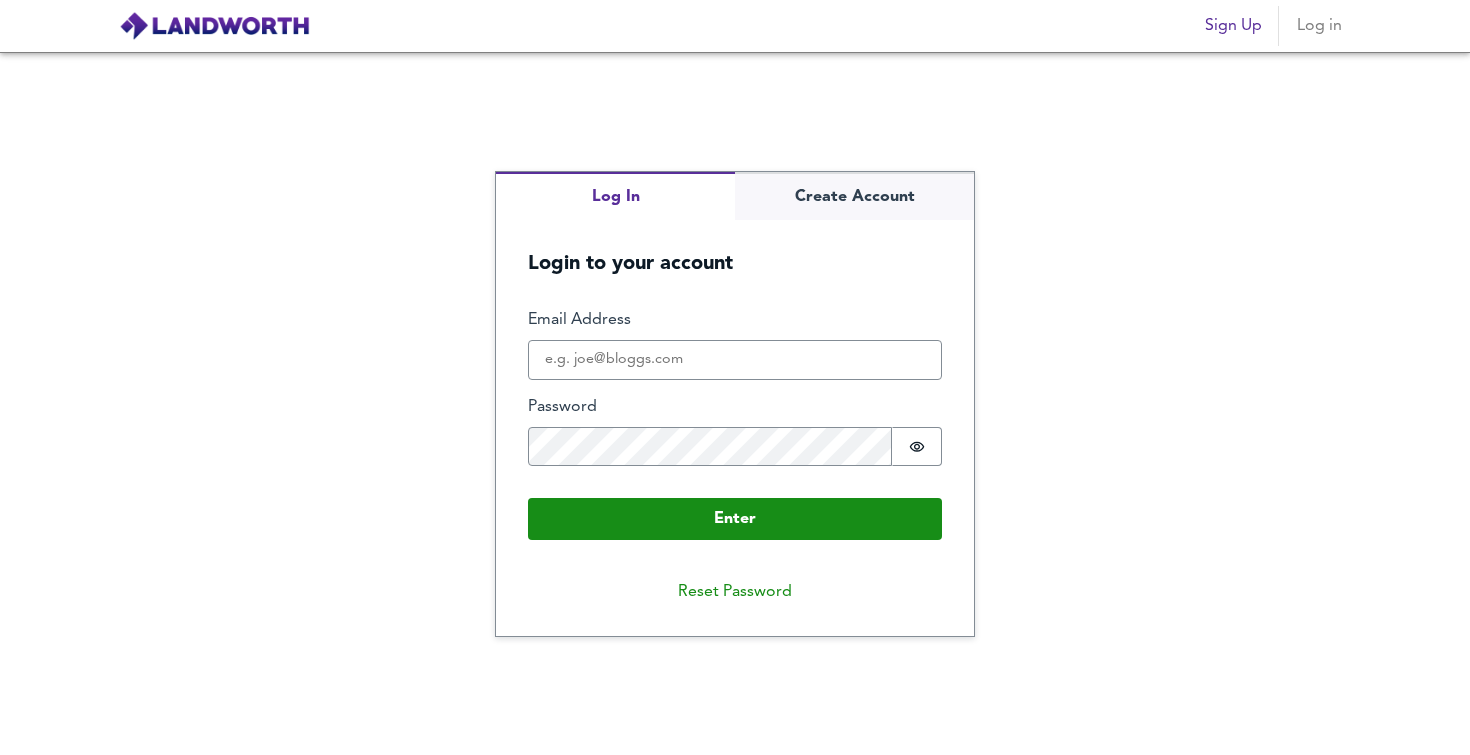 scroll, scrollTop: 0, scrollLeft: 0, axis: both 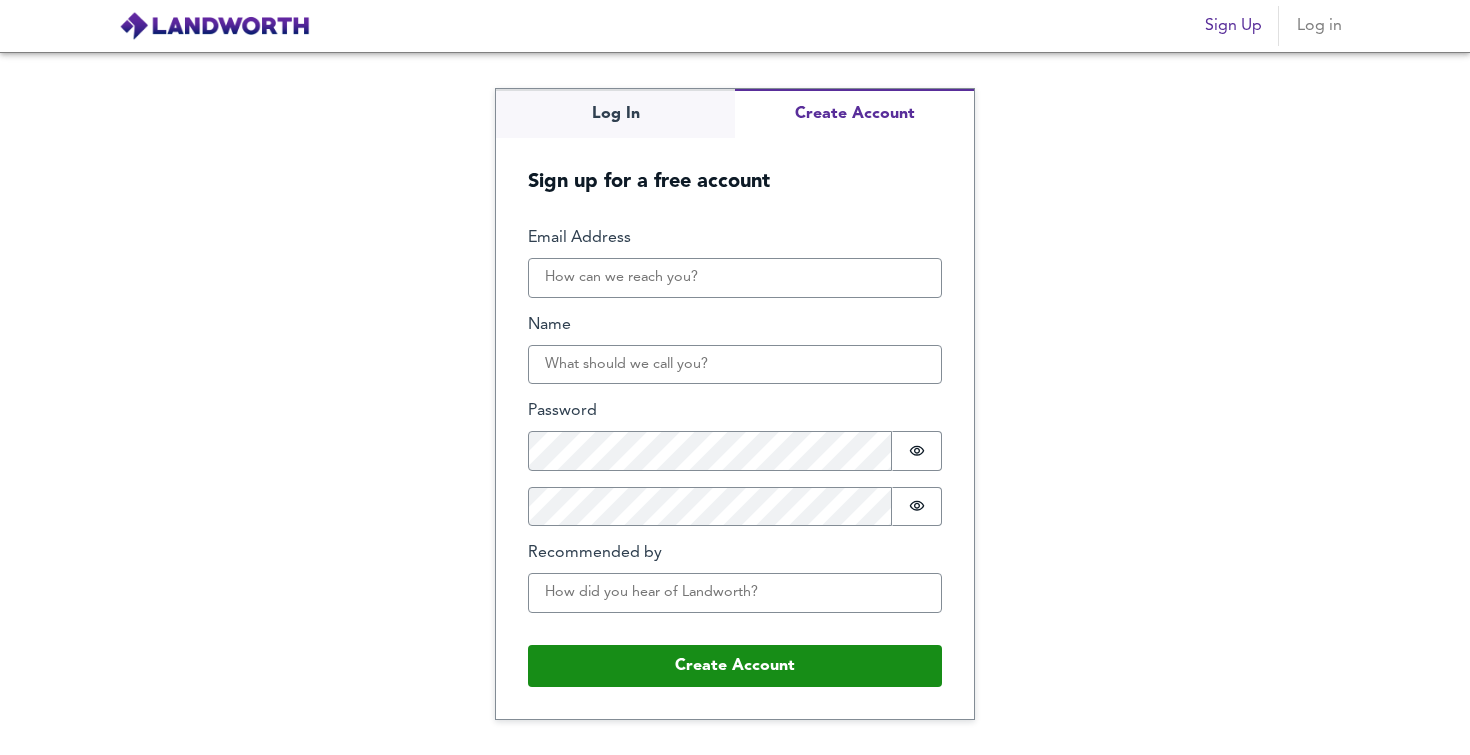 click on "Log In Create Account Sign up for a free account Email Address Name Password Password is hidden Confirm Password Password is hidden Recommended by Buffer Create Account" at bounding box center [735, 403] 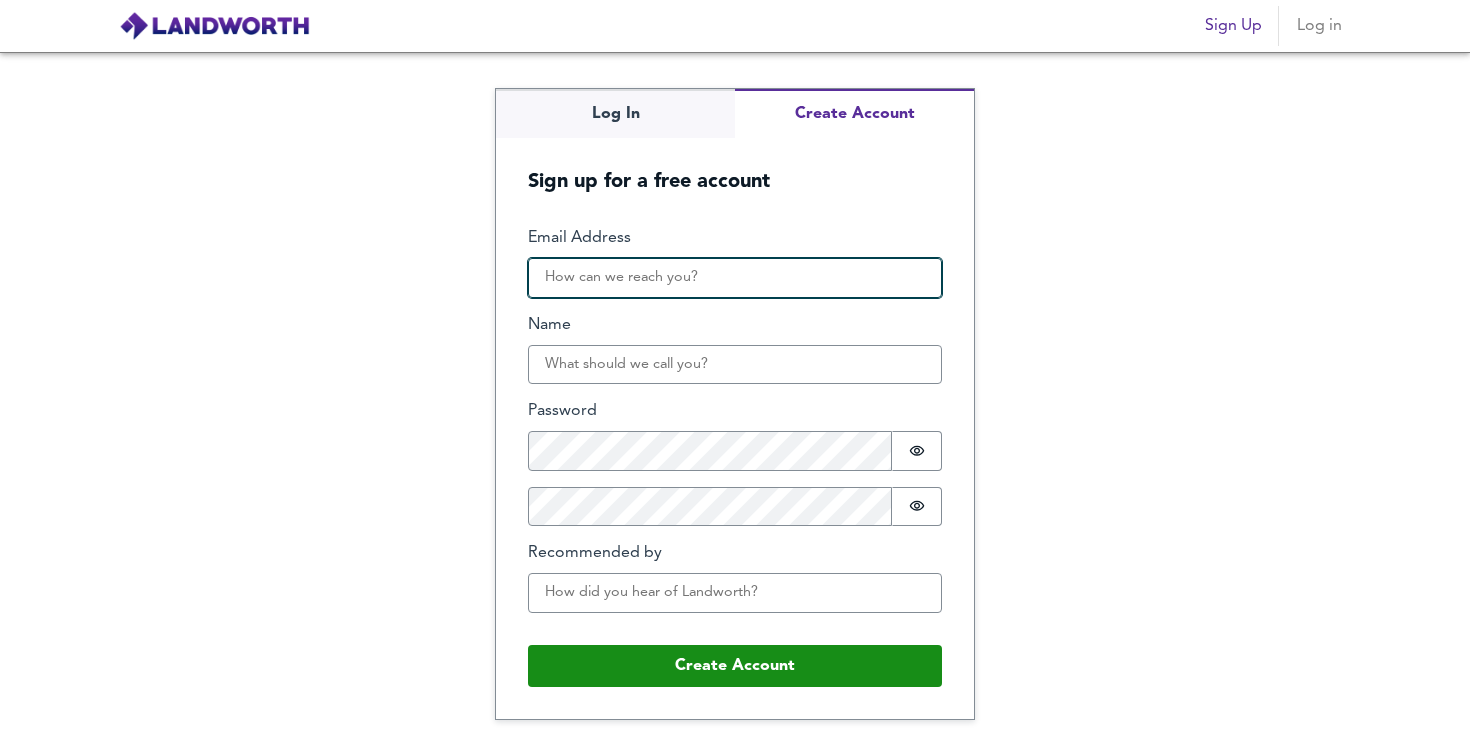 click on "Email Address" at bounding box center [735, 278] 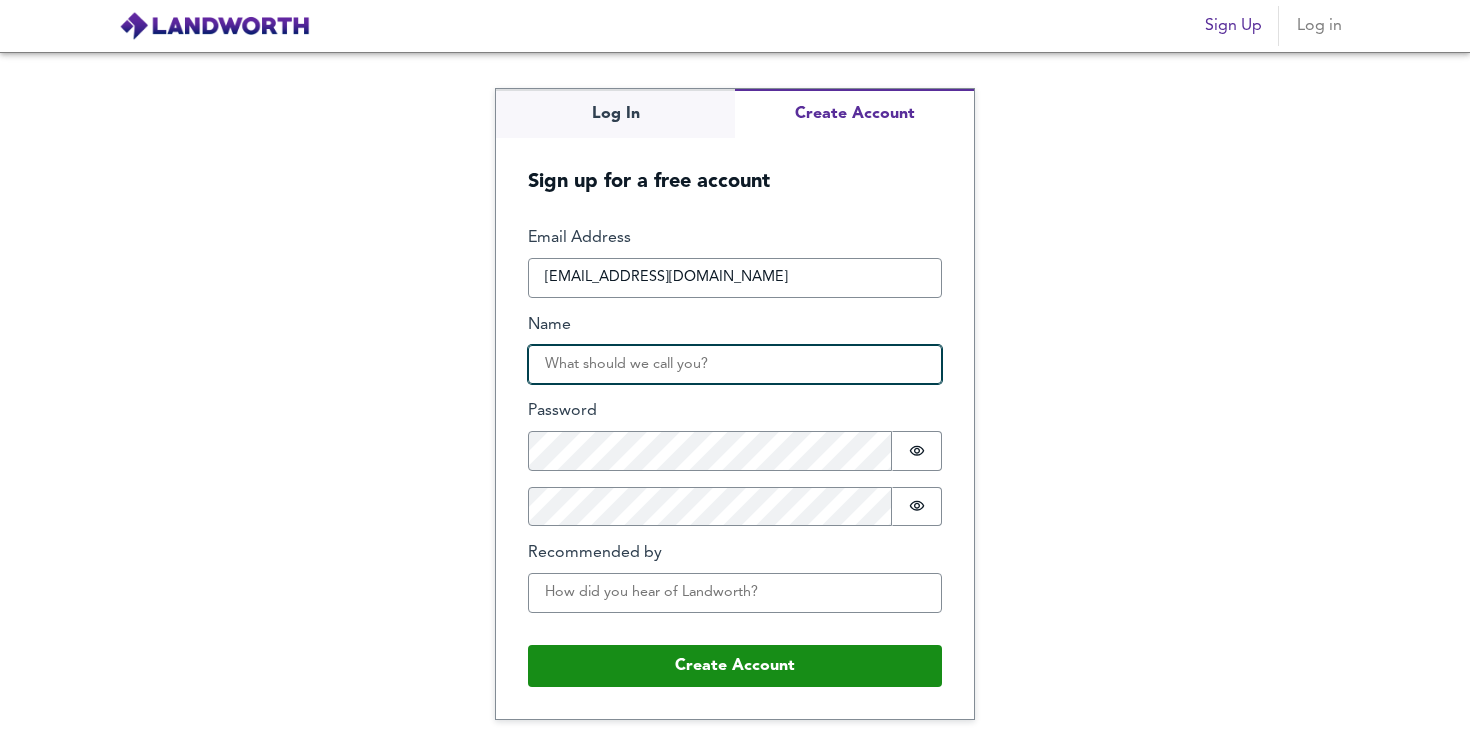 click on "Name" at bounding box center (735, 365) 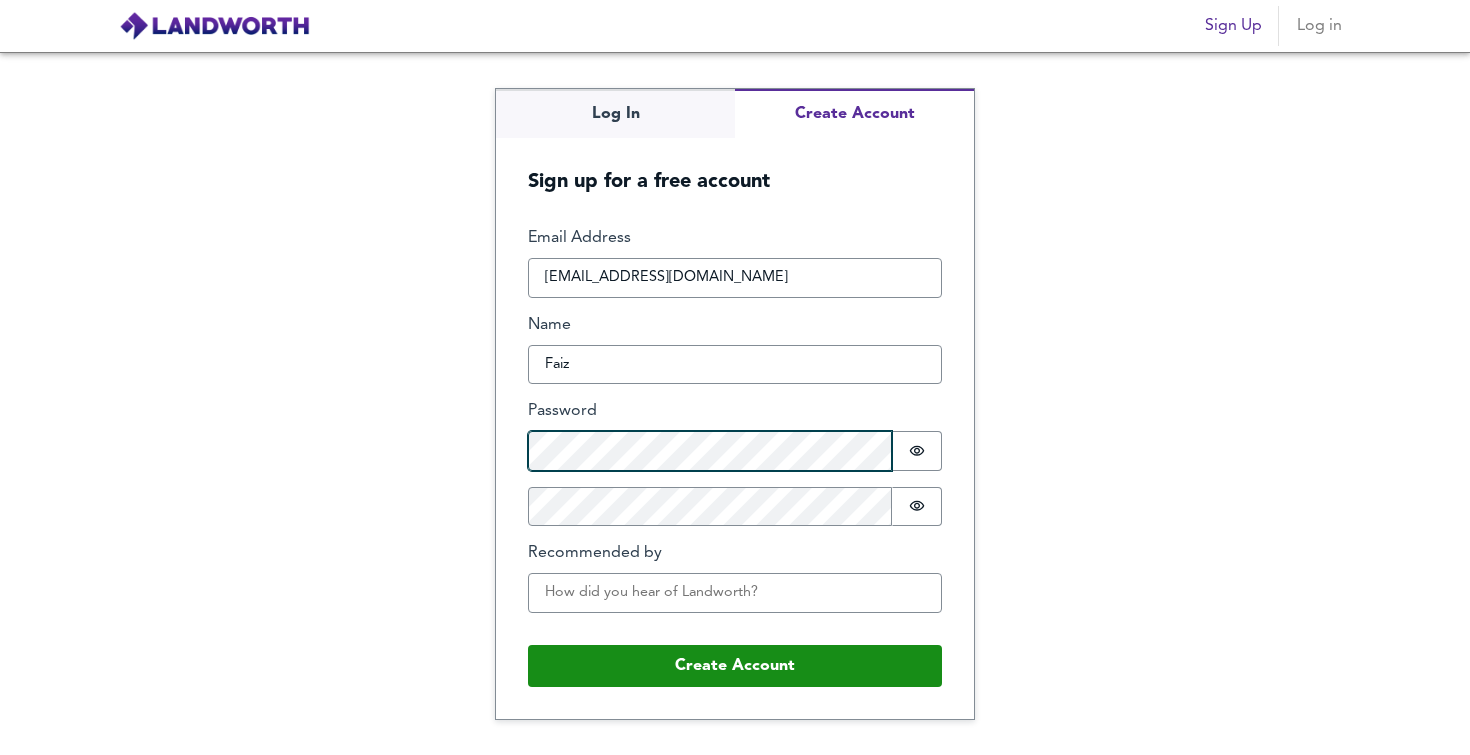 click on "Email Address faiz_ghulam@hotmail.com Name Faiz Password Password is hidden Confirm Password Password is hidden Recommended by Buffer" at bounding box center (735, 427) 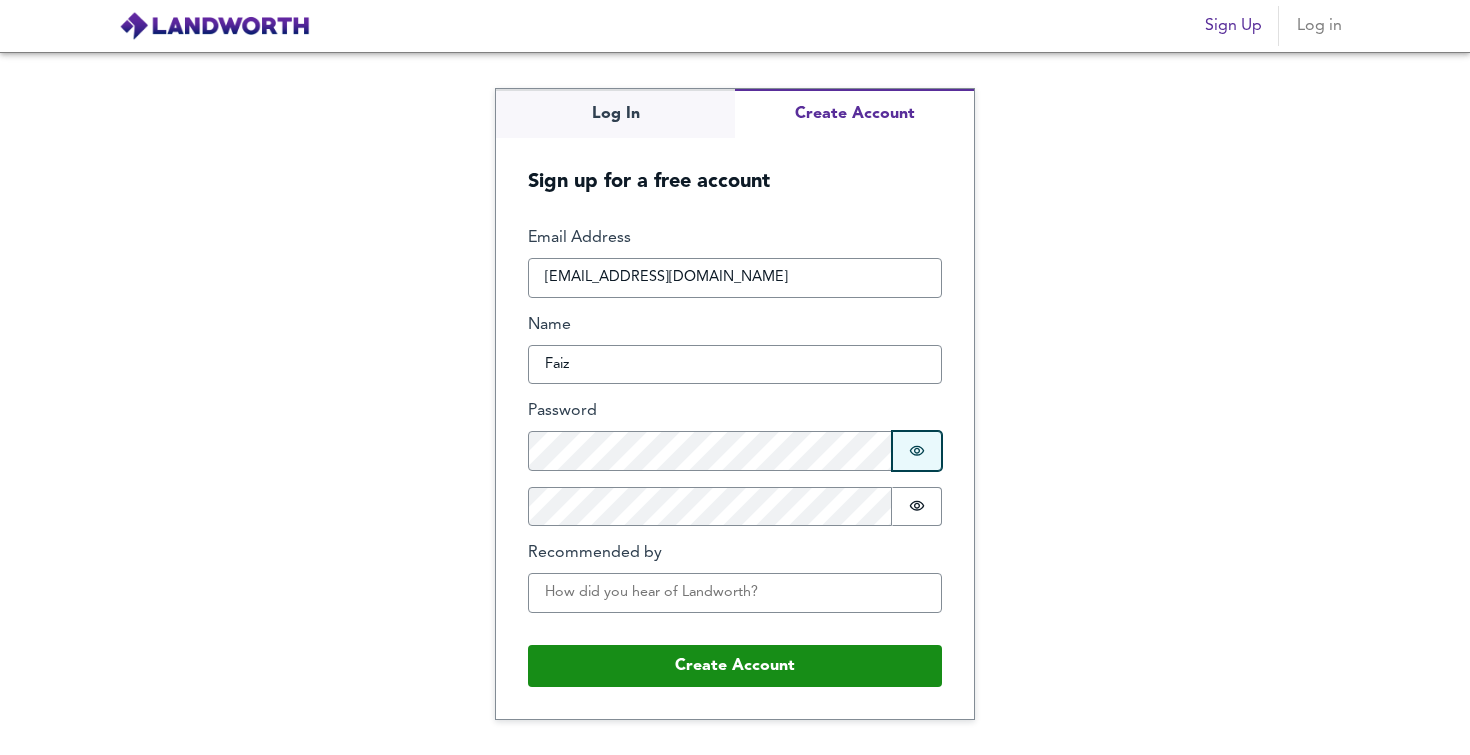 type 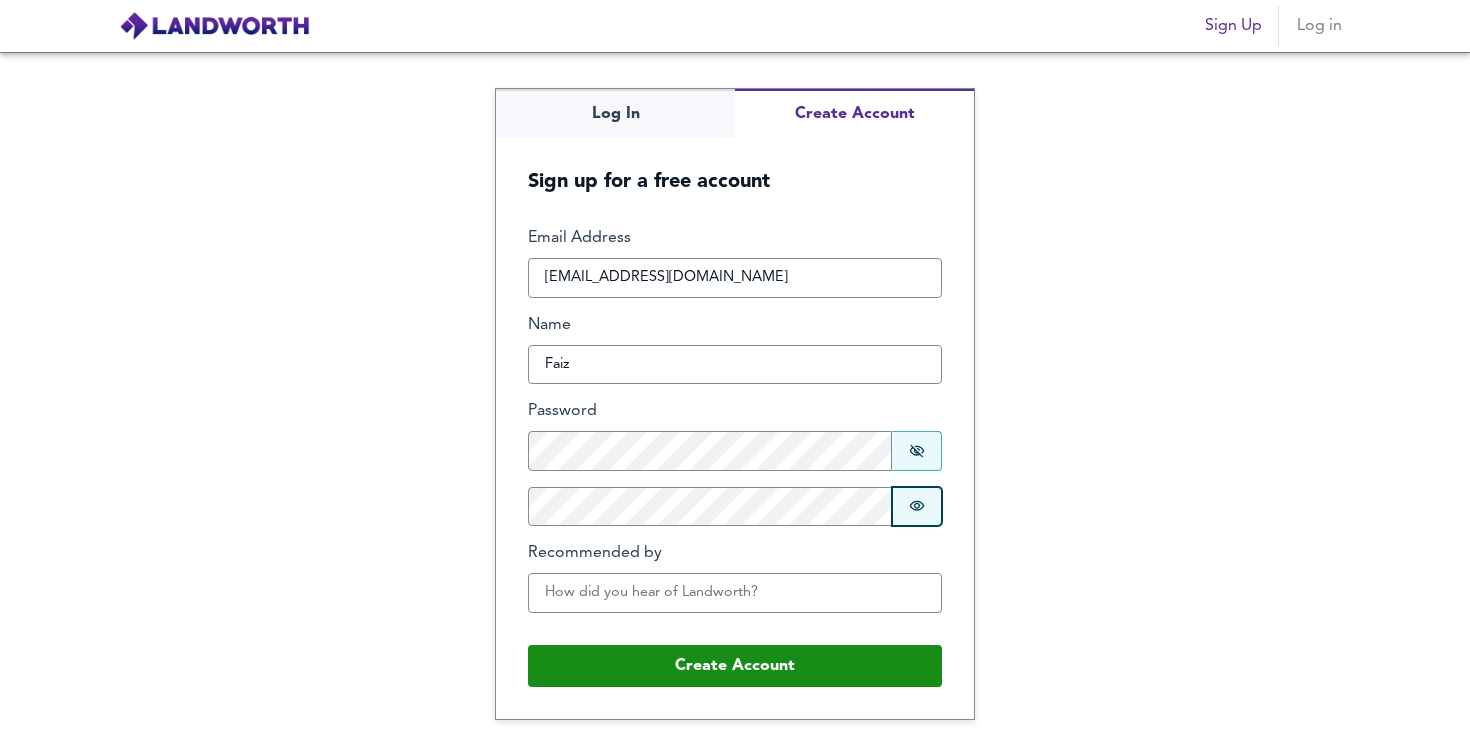 click 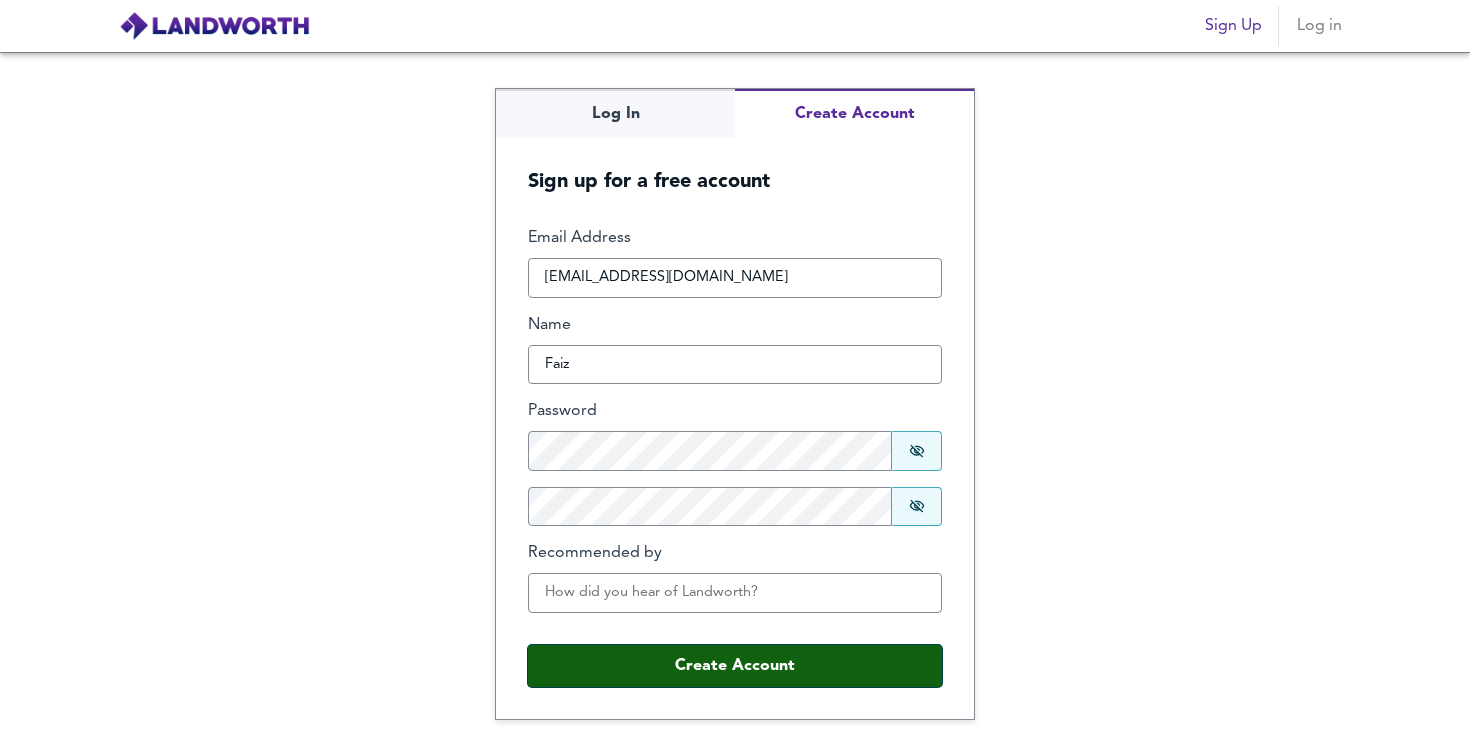 click on "Create Account" at bounding box center [735, 666] 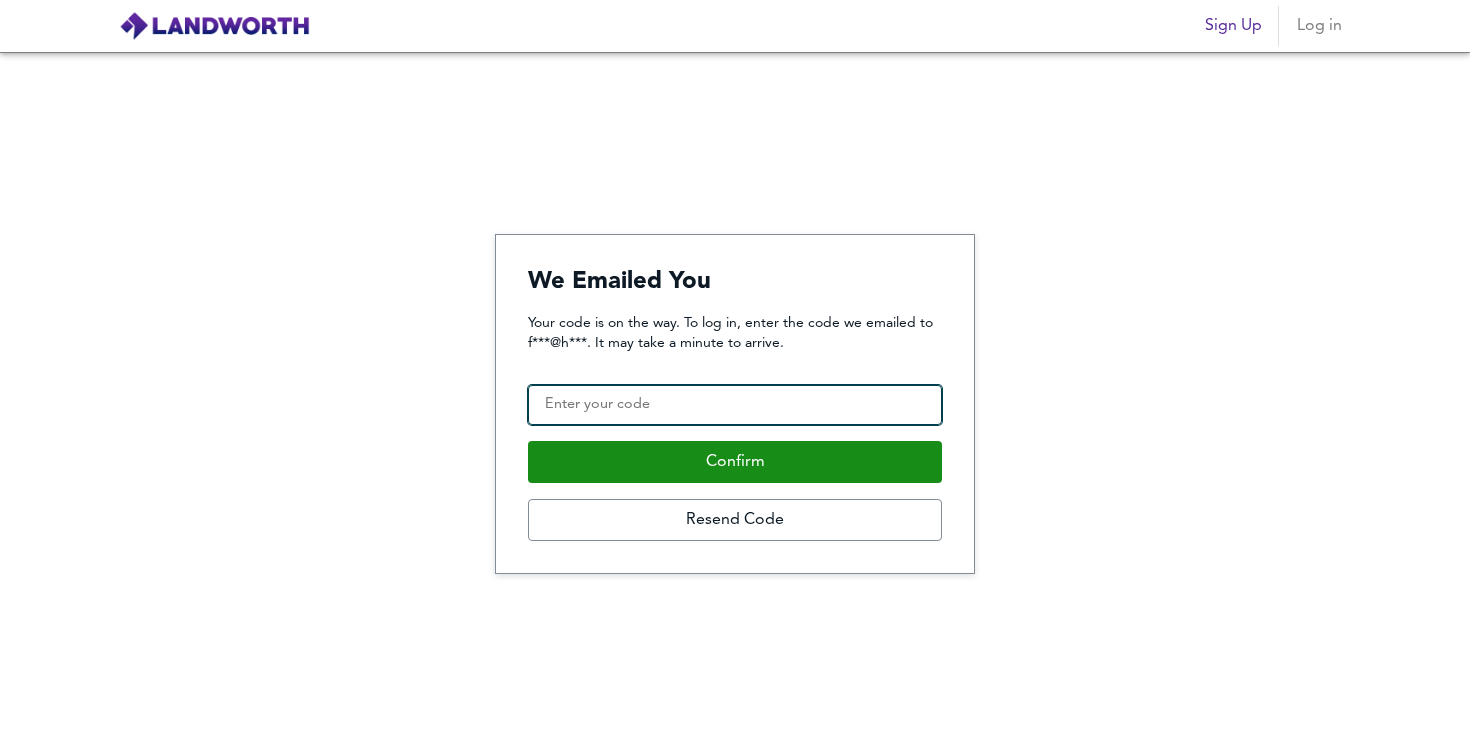 click on "Confirmation Code" at bounding box center (735, 405) 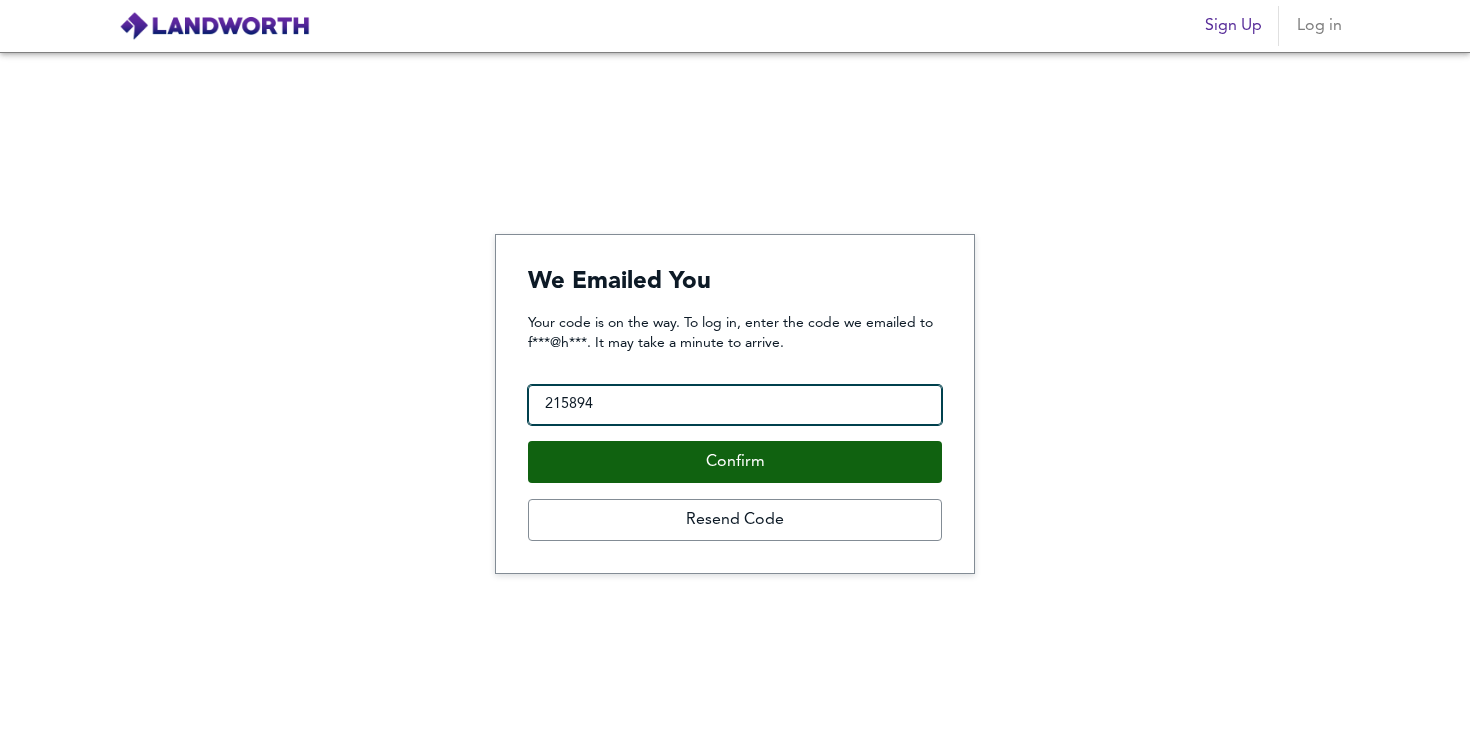 type on "215894" 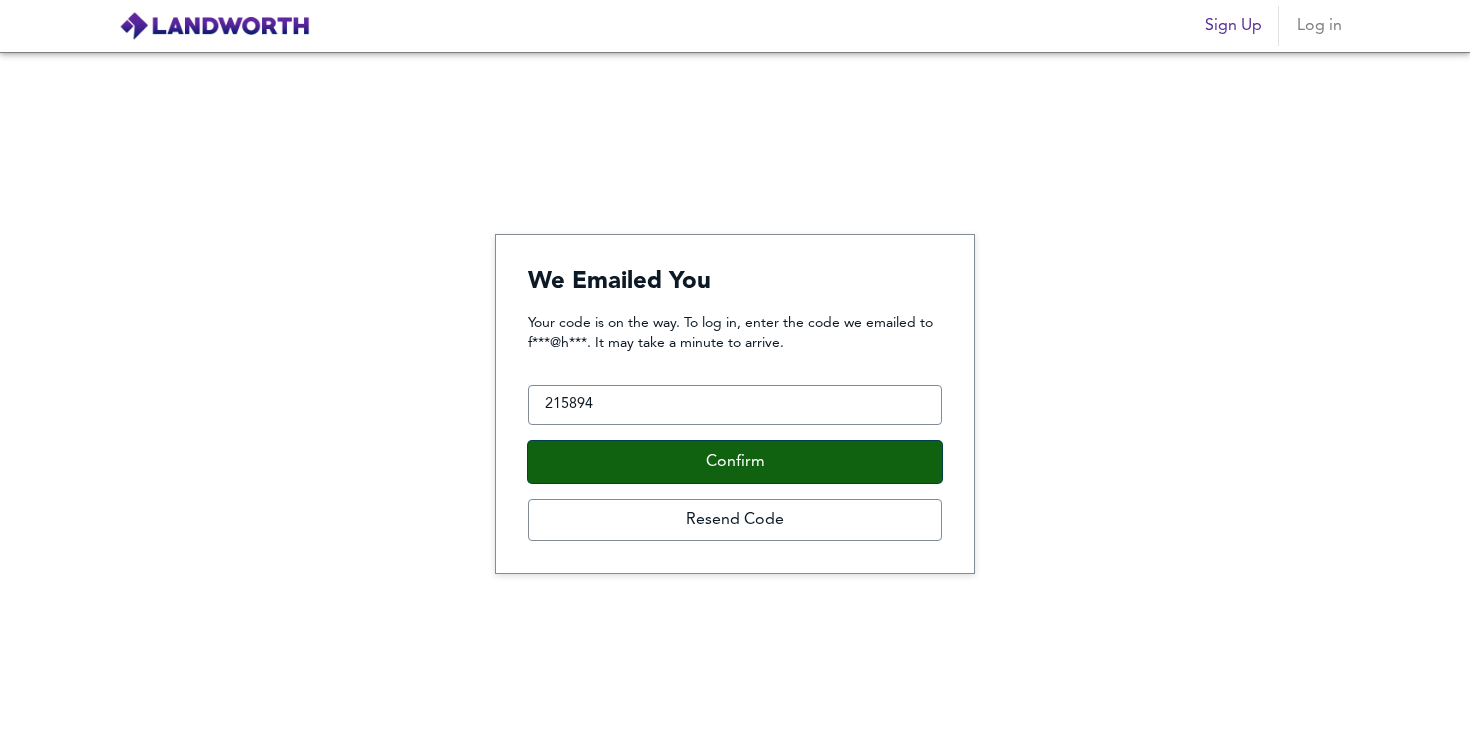 click on "Confirm" at bounding box center (735, 462) 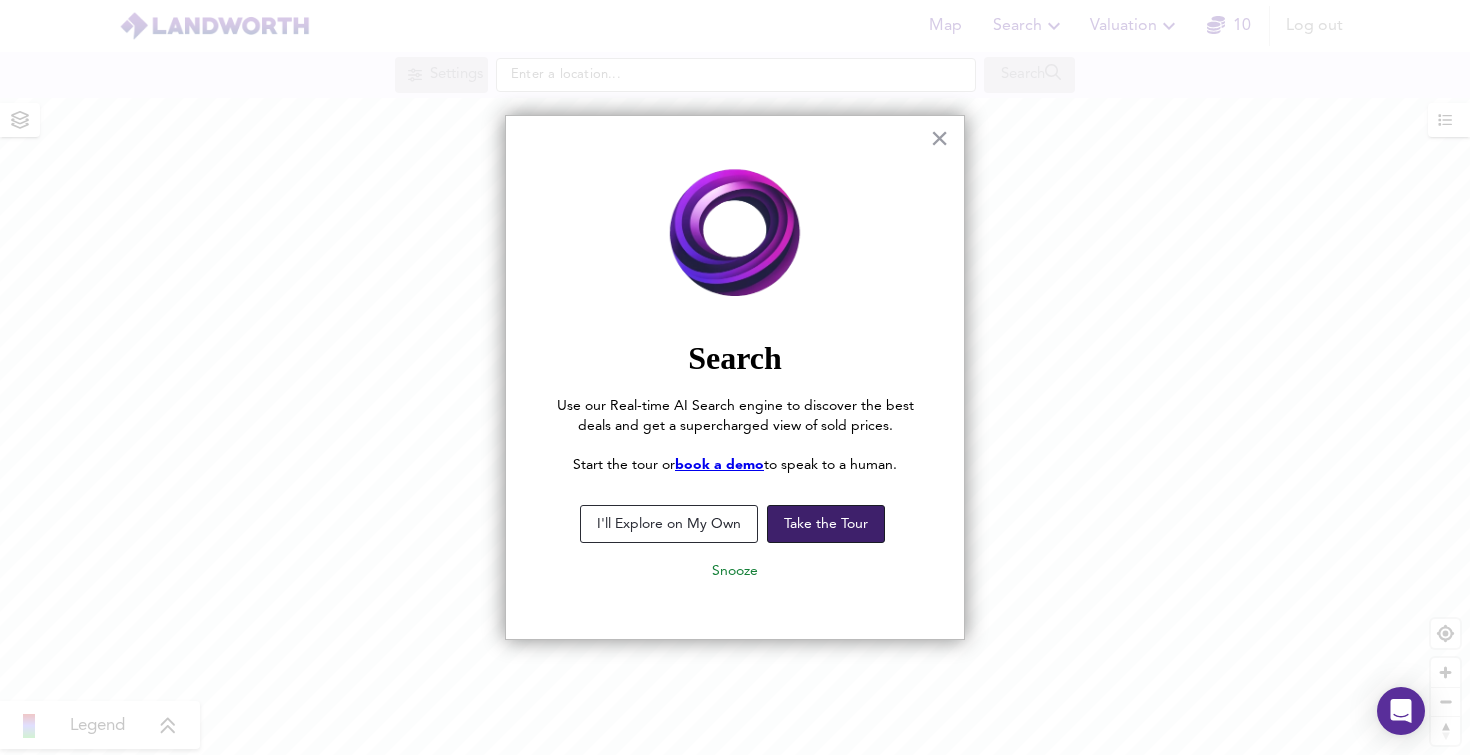 click on "Take the Tour" at bounding box center [826, 524] 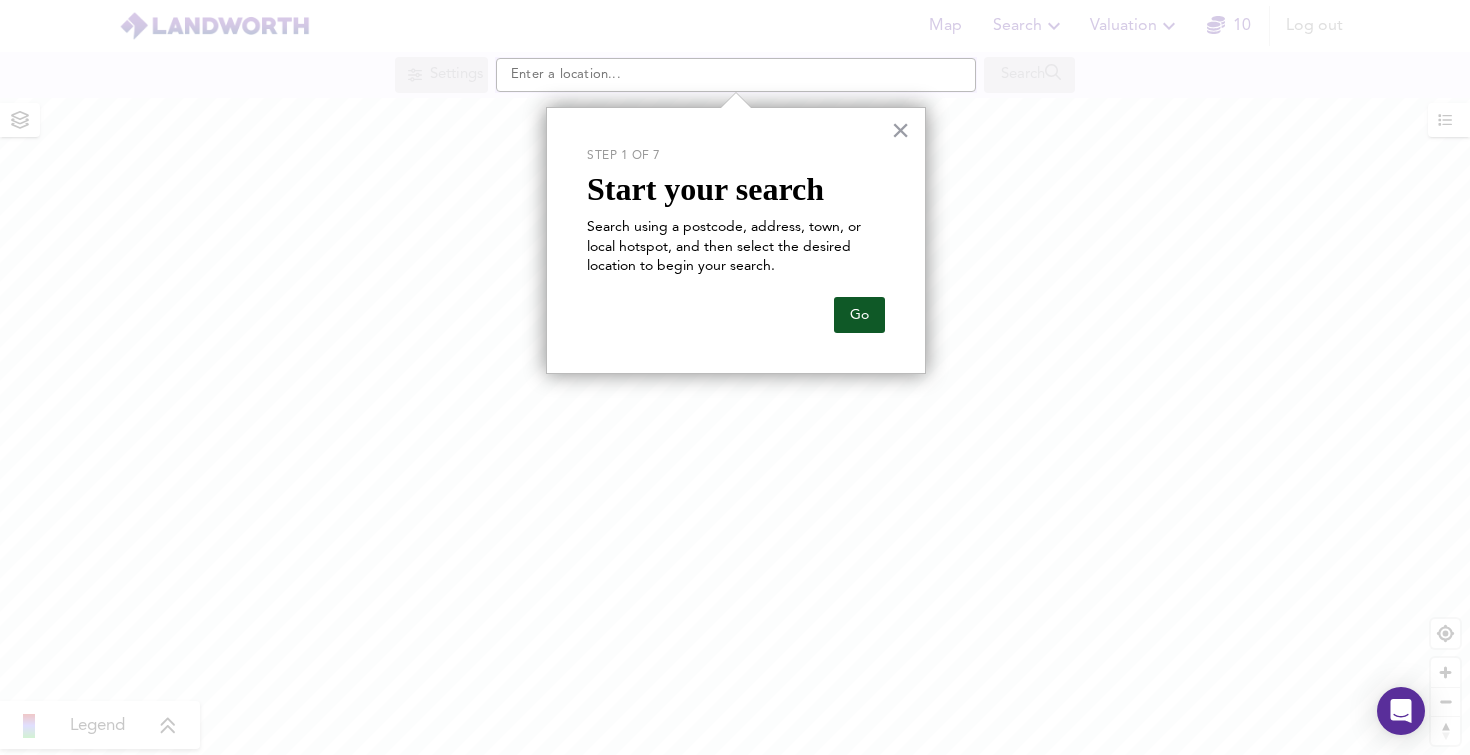 click on "Go" at bounding box center [859, 315] 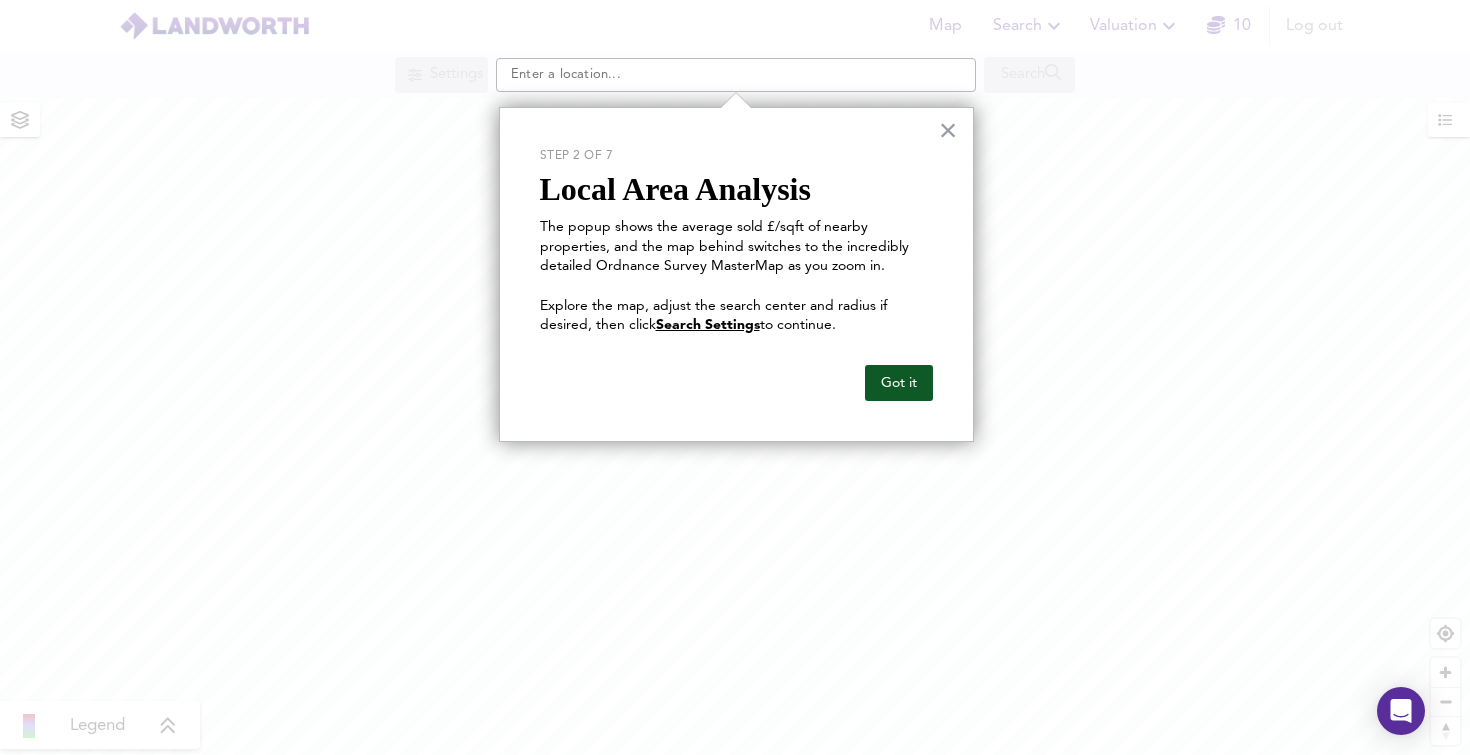 click on "Got it" at bounding box center (899, 383) 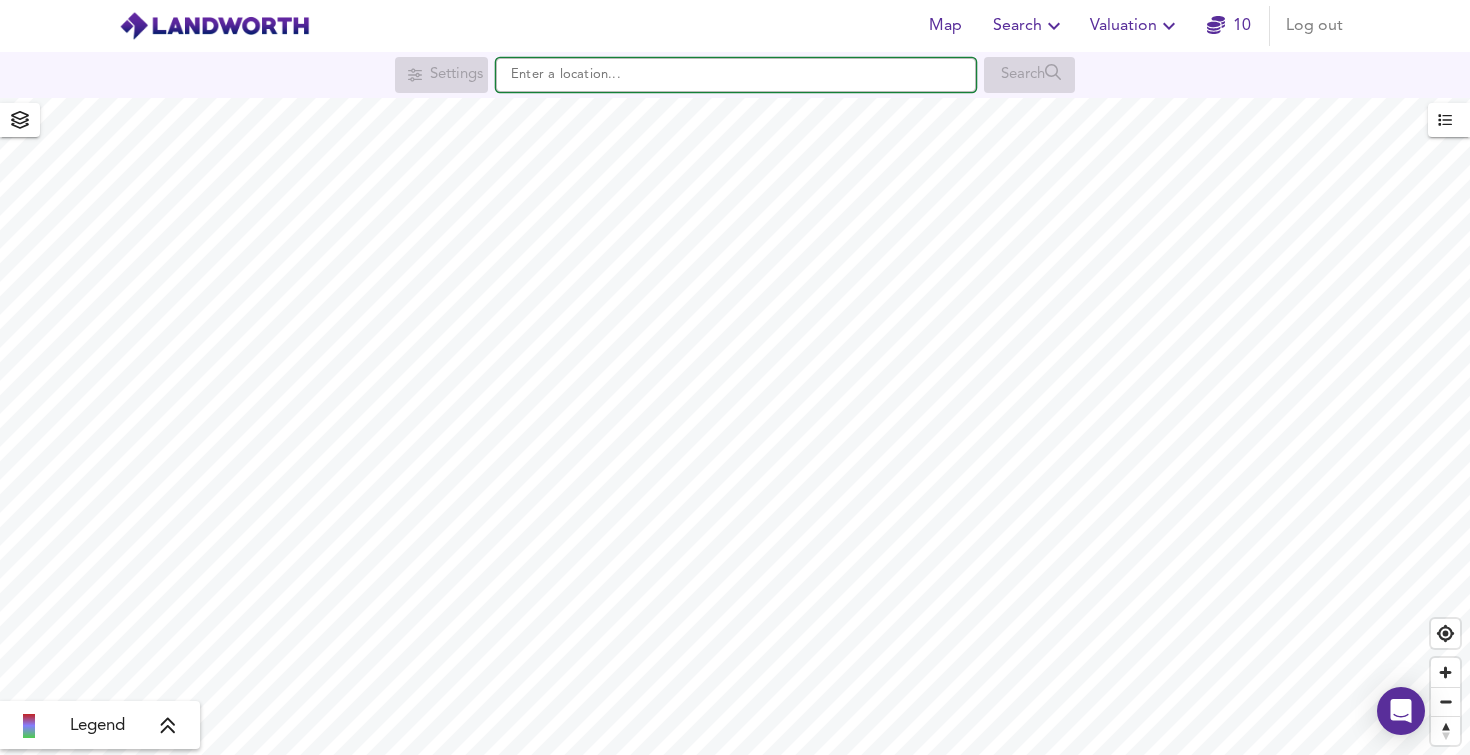 click at bounding box center (736, 75) 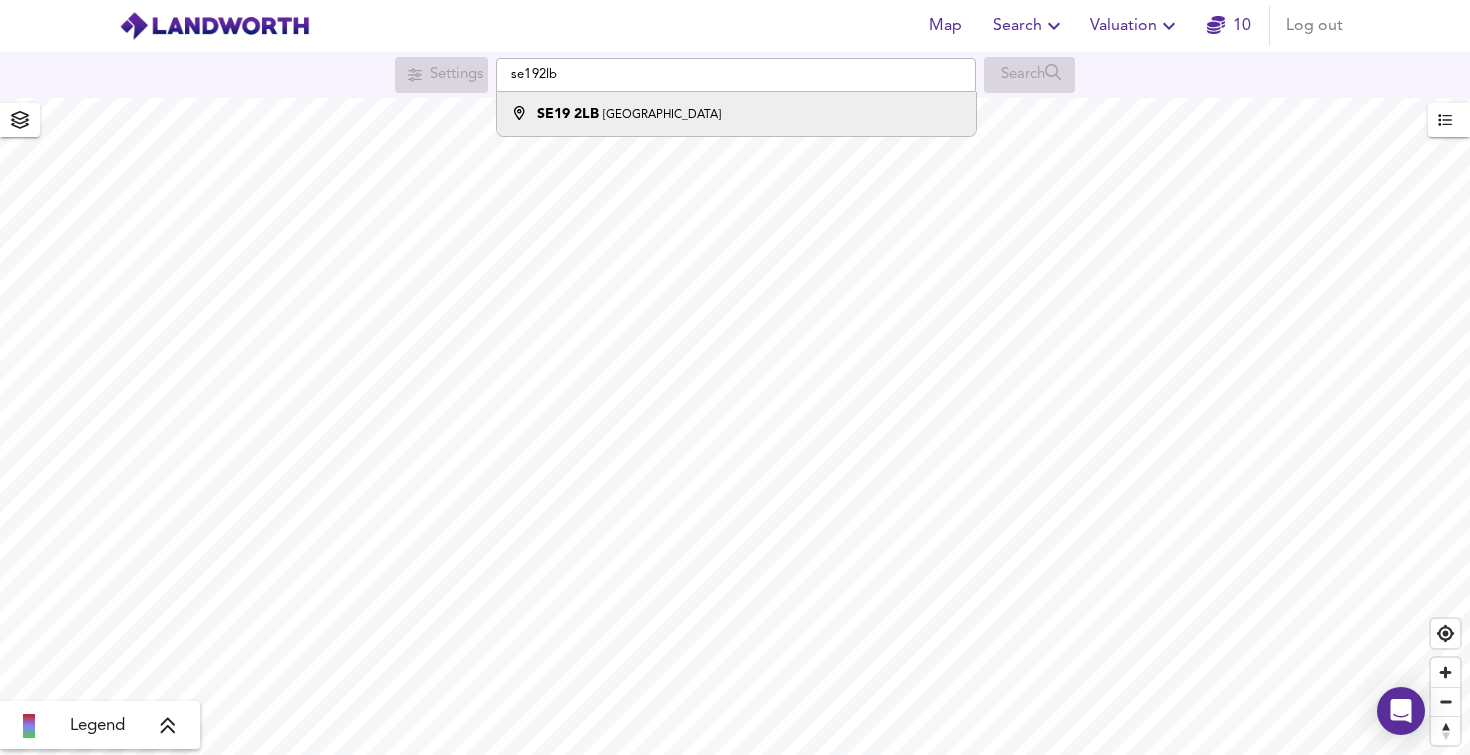 click on "SE19 2LB   London" at bounding box center (736, 114) 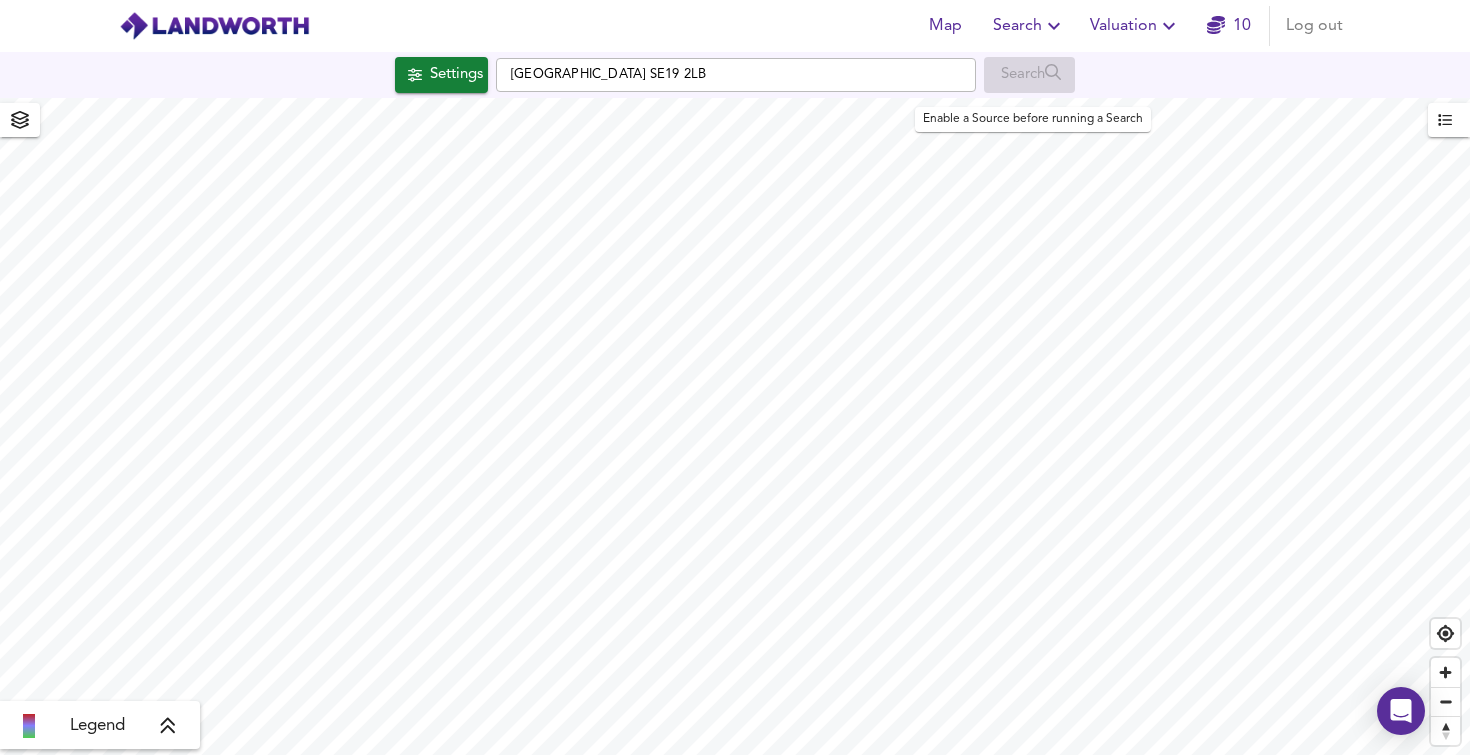checkbox on "false" 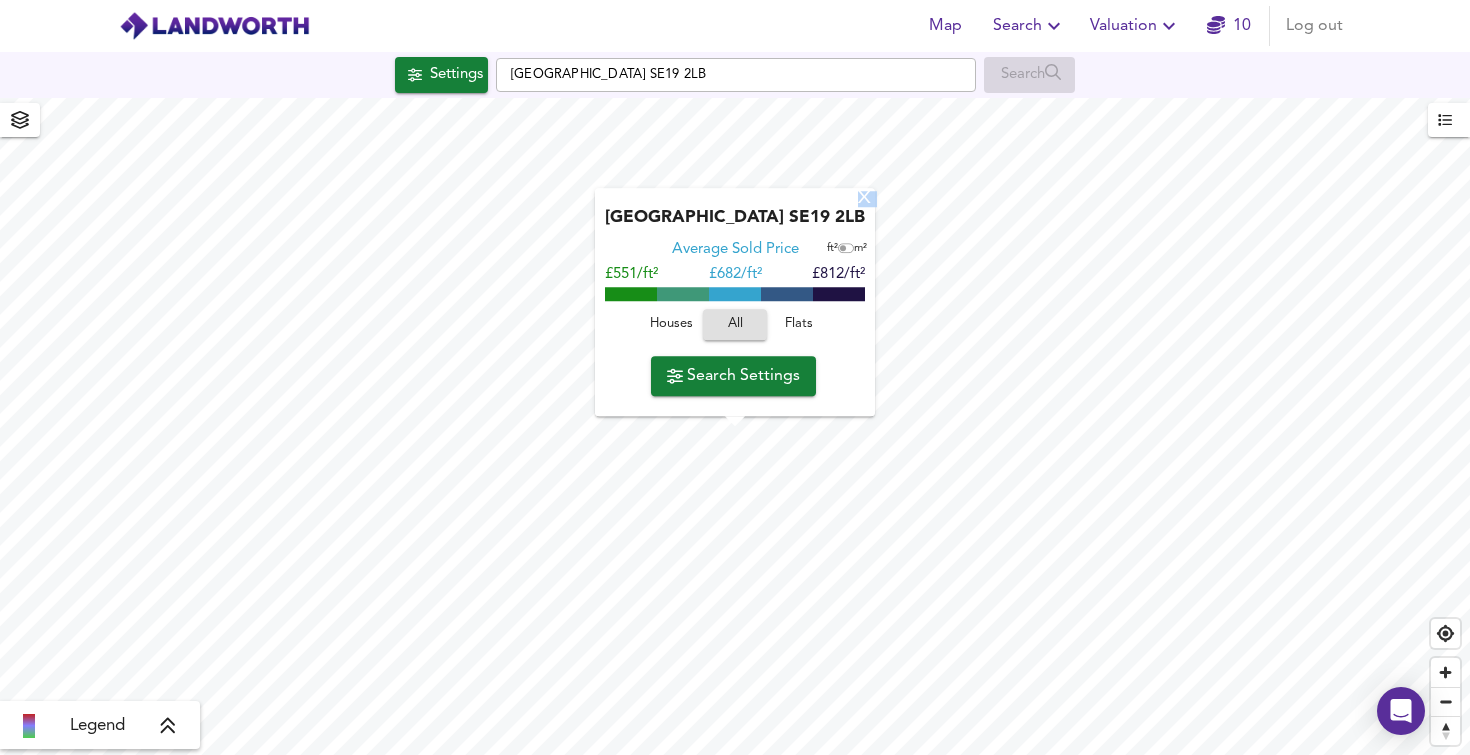 click on "X London SE19 2LB Average Sold Price ft²   m² £551/ft² £ 682/ft² £812/ft² Houses All Flats    Search Settings" at bounding box center (735, 426) 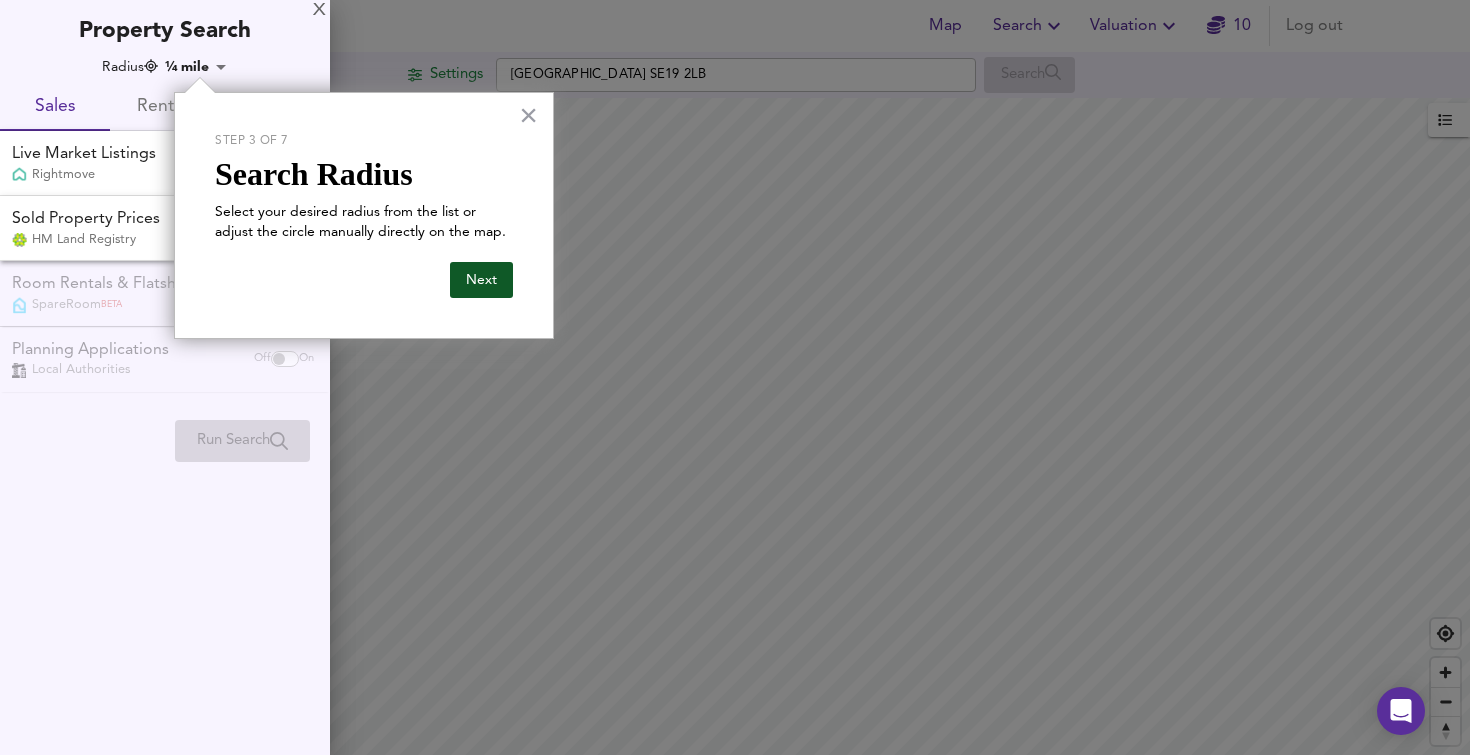 click on "Next" at bounding box center (481, 280) 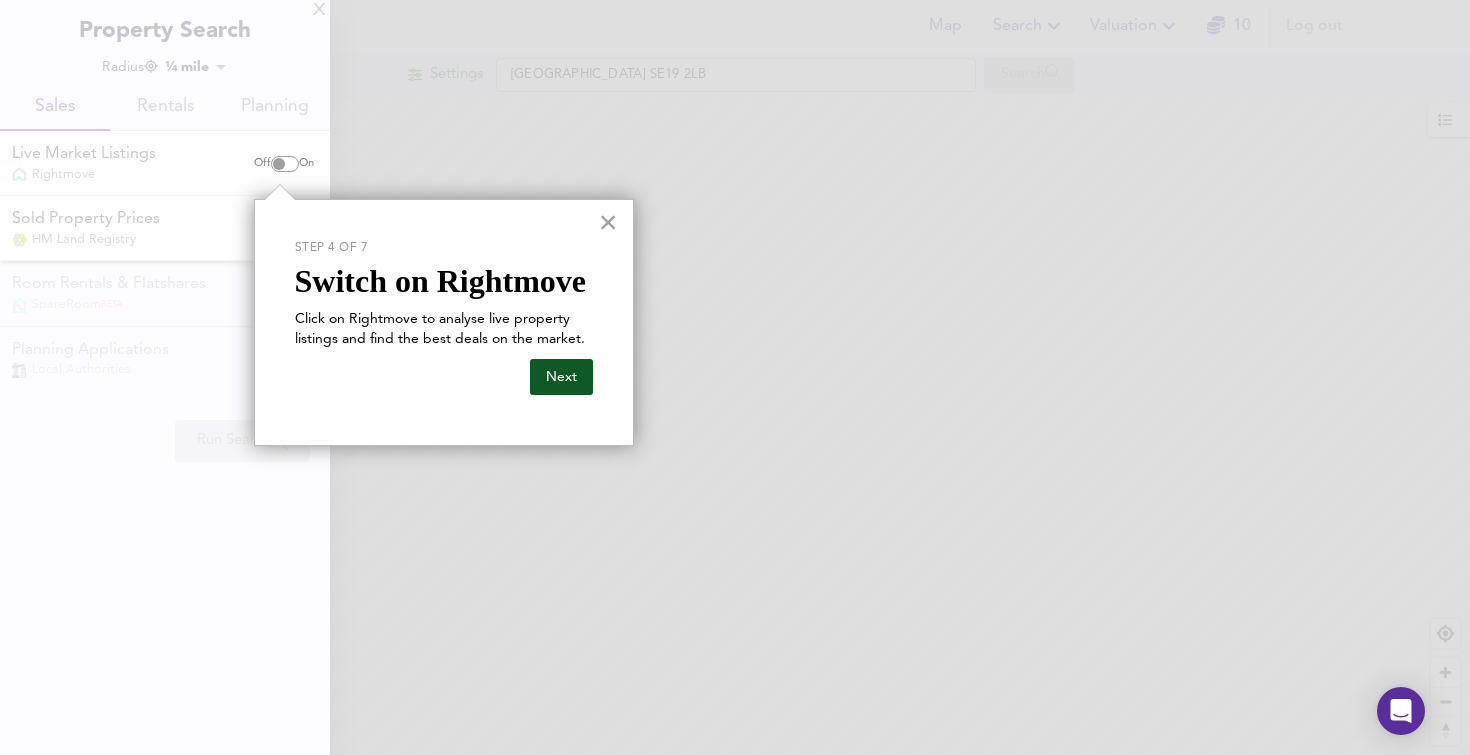 click on "Next" at bounding box center (561, 377) 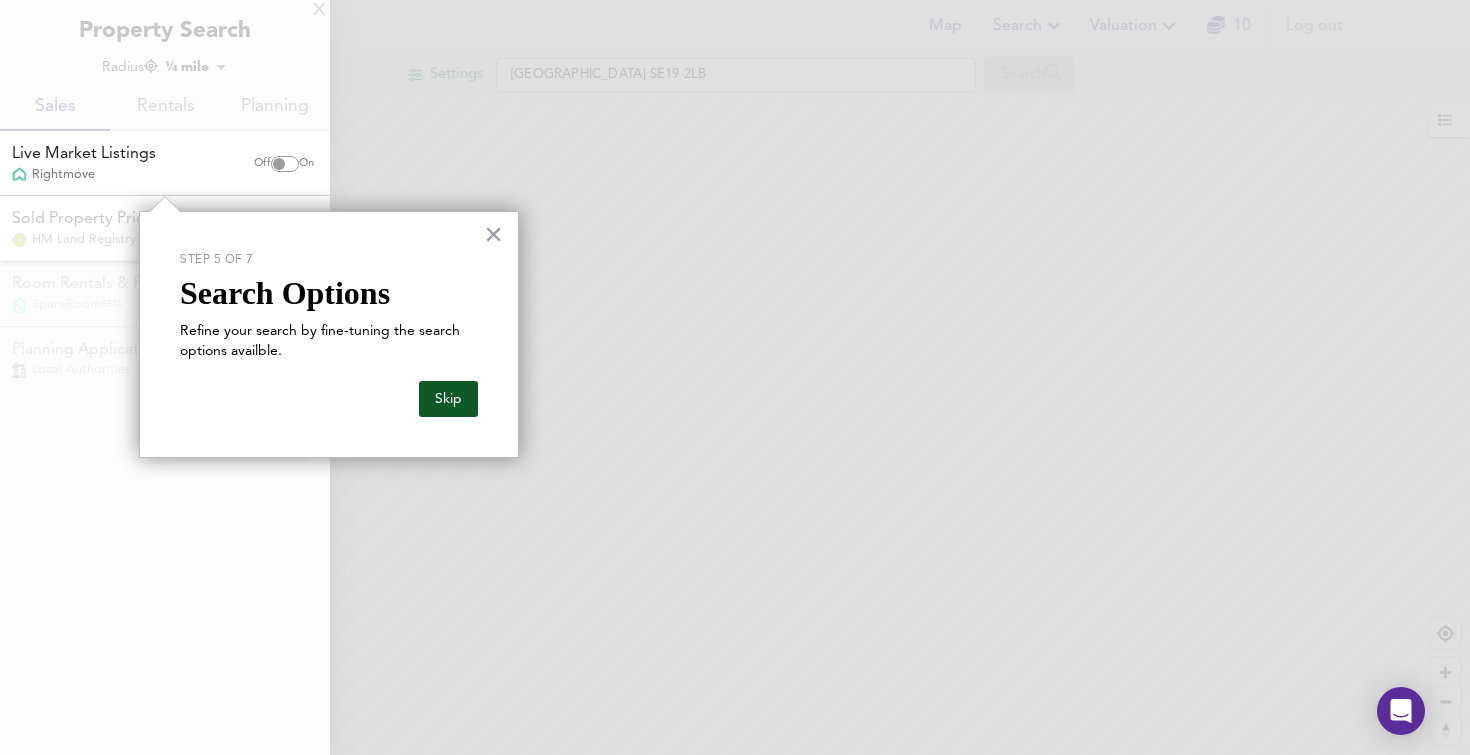 click on "Skip" at bounding box center [448, 399] 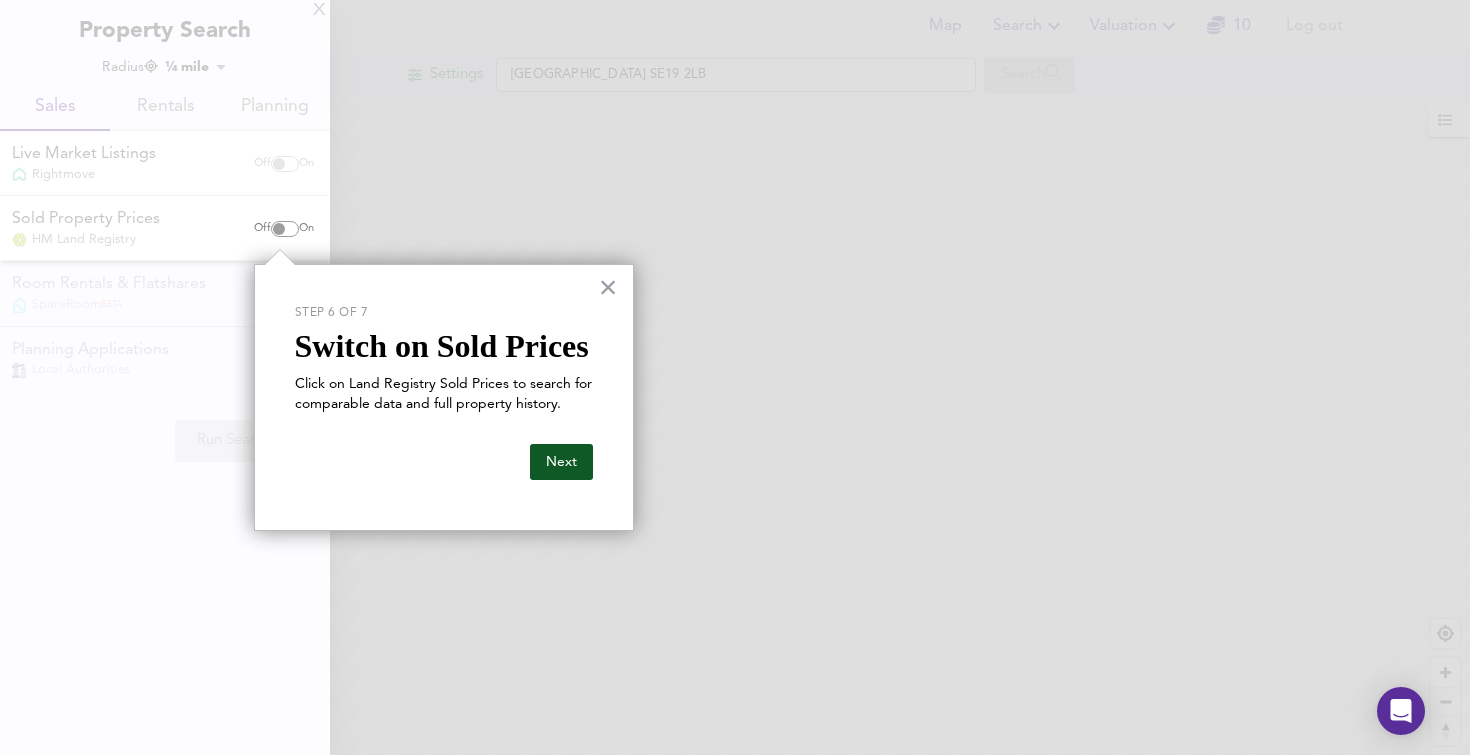 click on "Next" at bounding box center (561, 462) 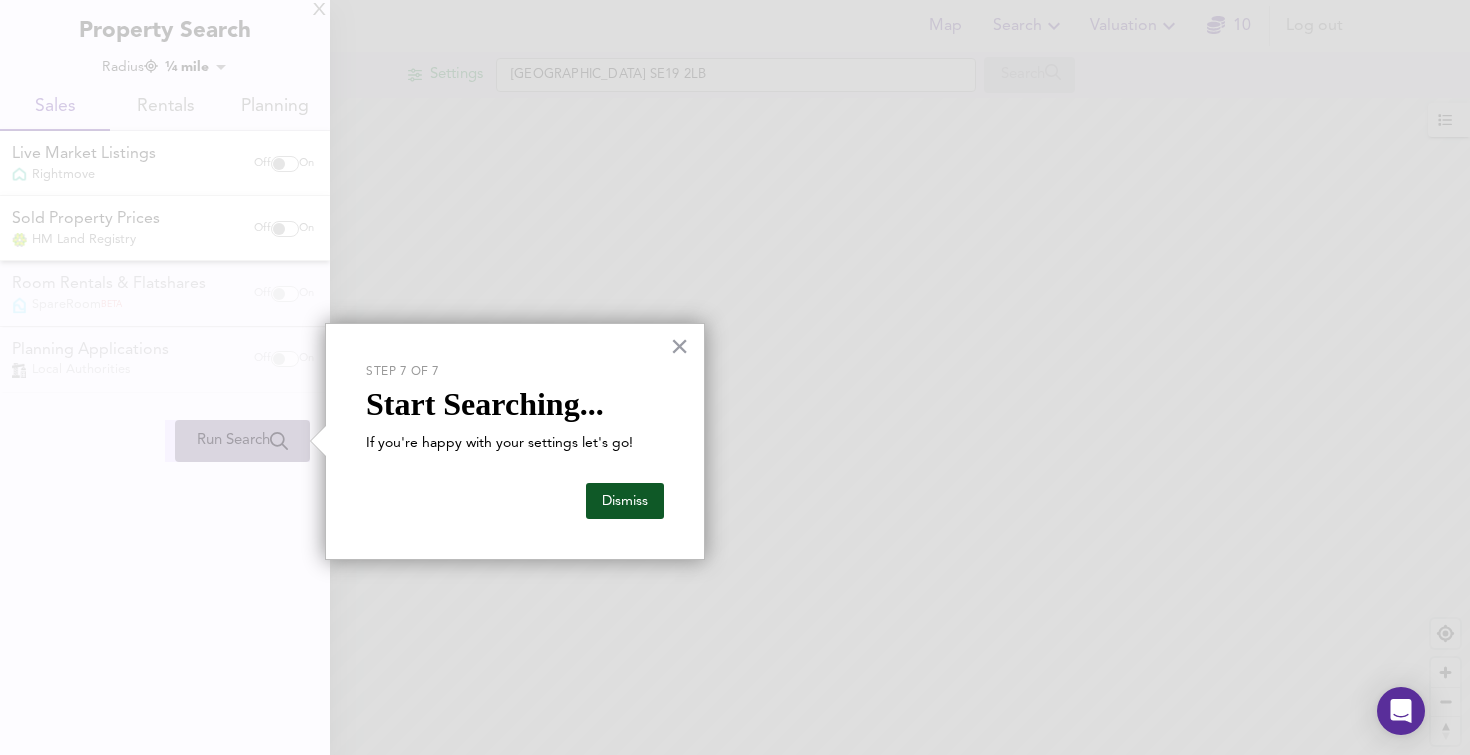click on "Dismiss" at bounding box center [625, 501] 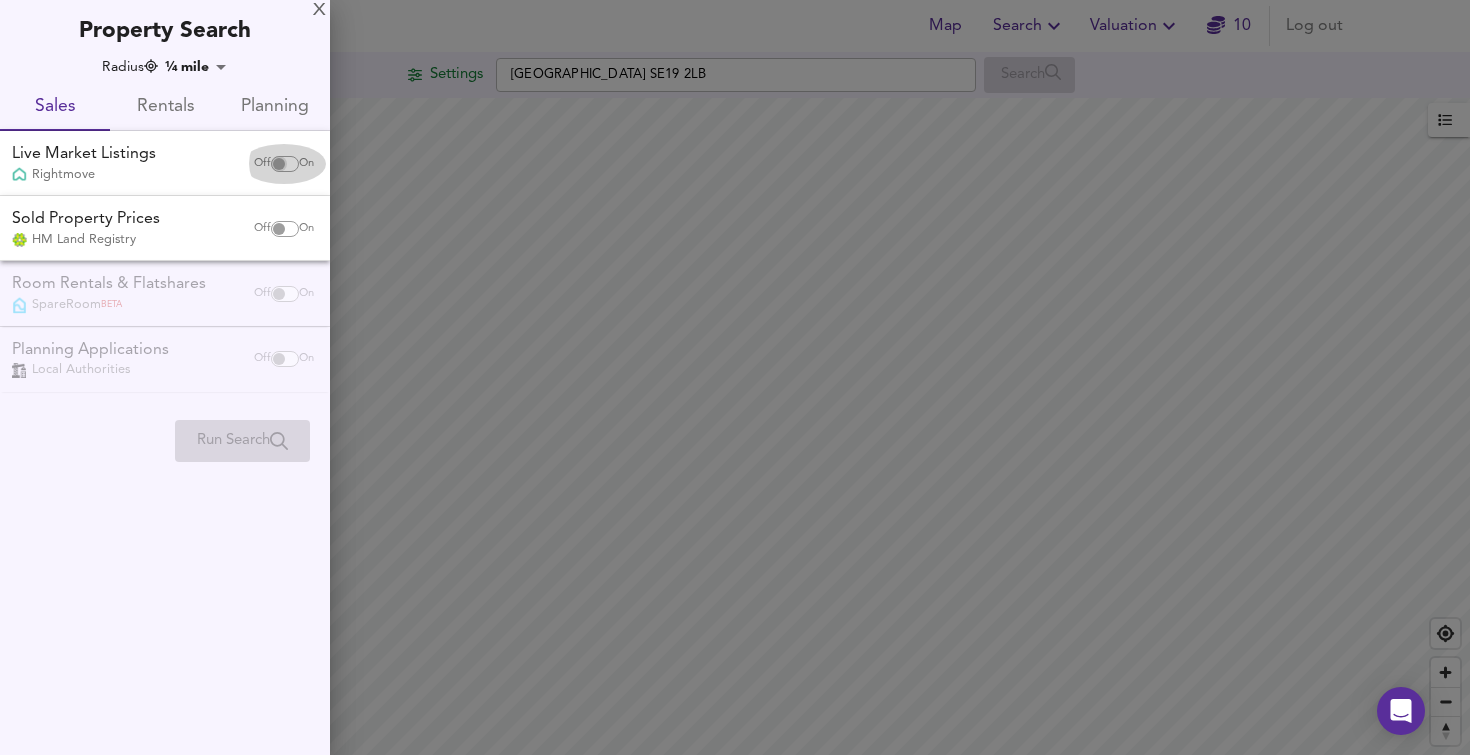 click at bounding box center (279, 164) 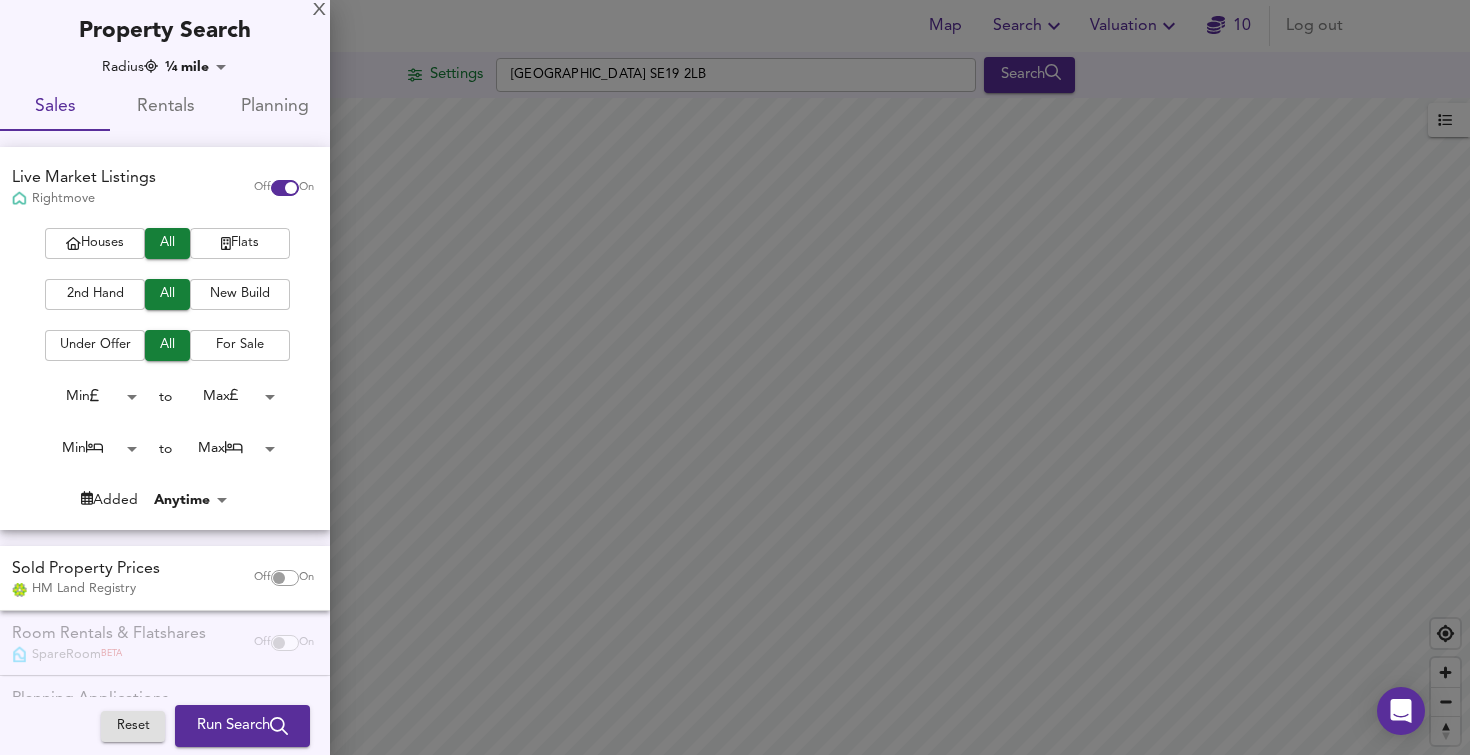 click on "Flats" at bounding box center [240, 243] 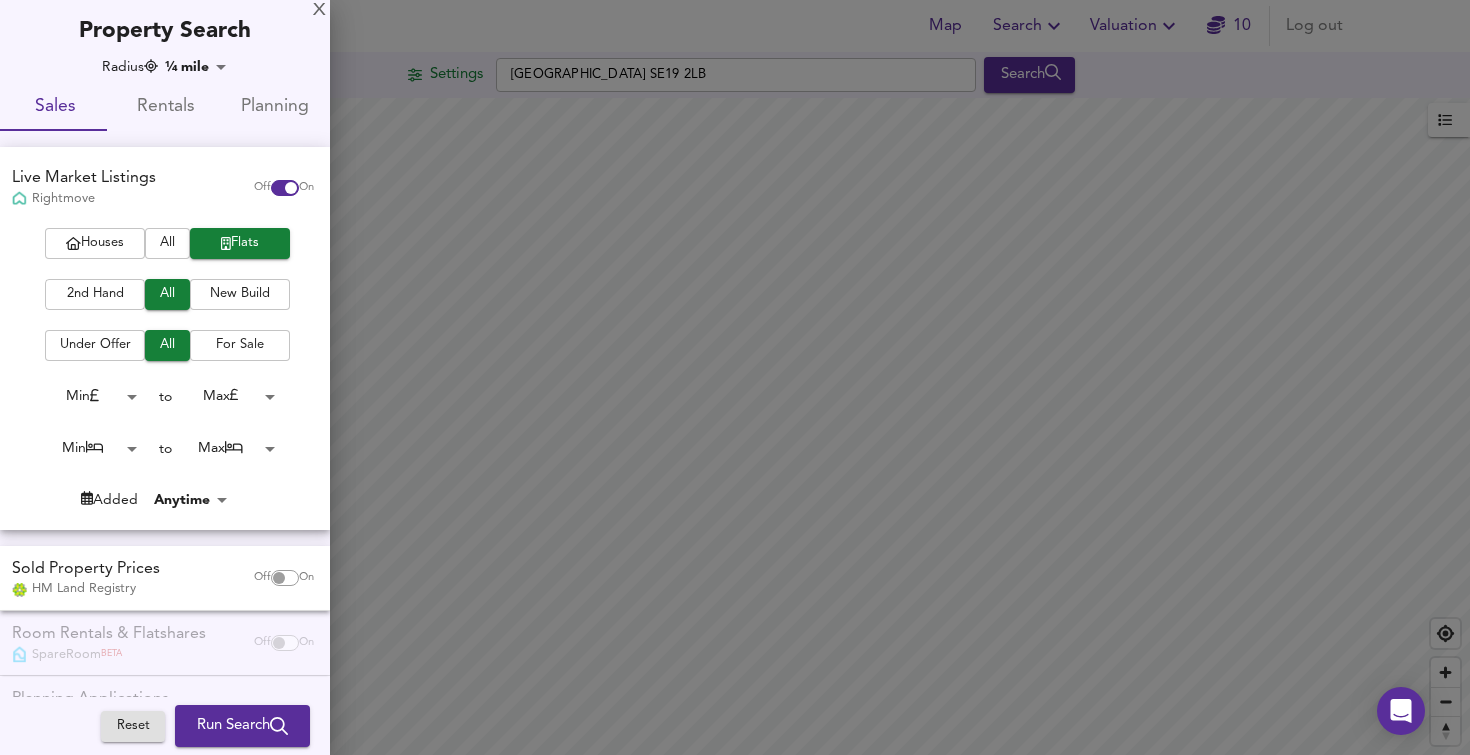 click on "2nd Hand" at bounding box center [95, 294] 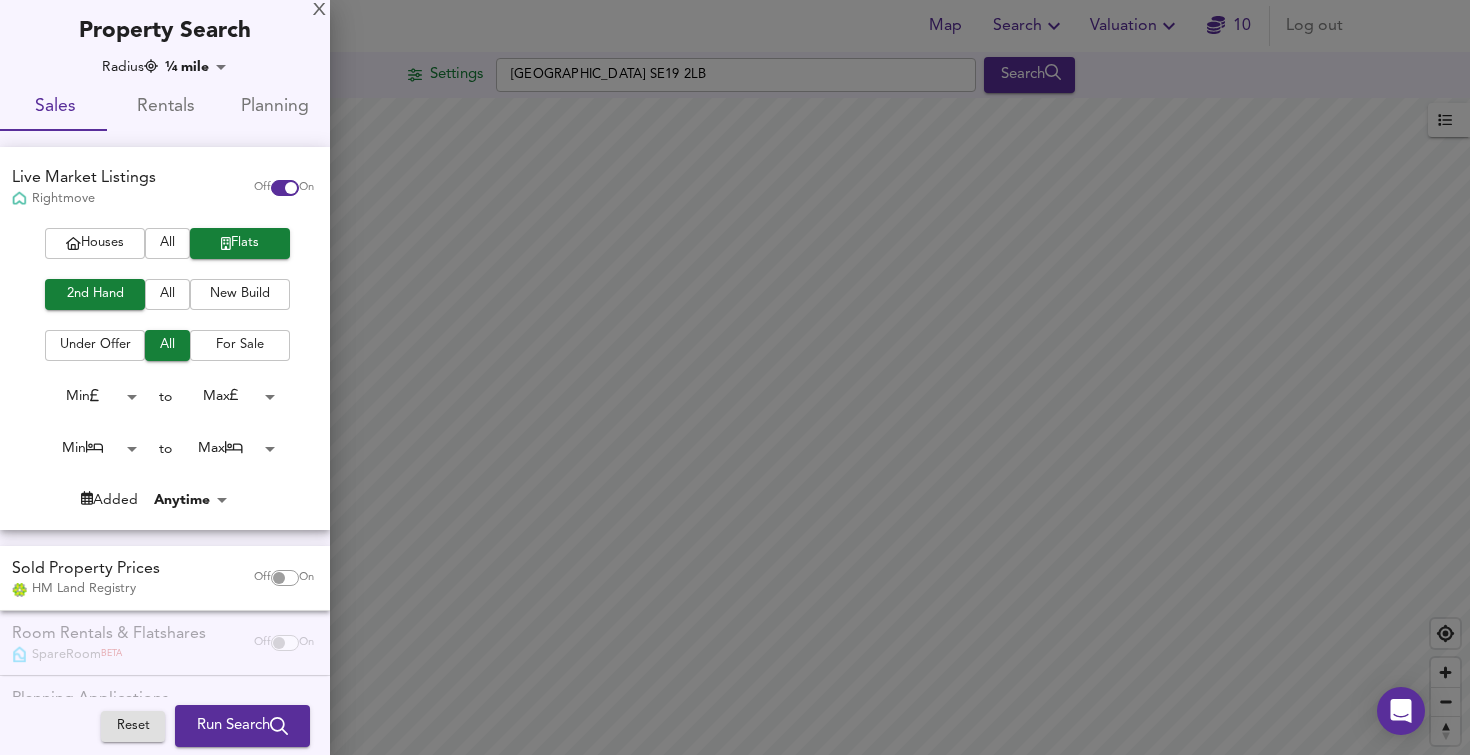 click on "Map Search Valuation    10 Log out        Settings     London SE19 2LB        Search              Legend       UK Average Price   for July 2025 £ 338 / ft²      +6% Source:   Land Registry Data - May 2025 England & Wales - Average £/ ft²  History England & Wales - Total Quarterly Sales History
X Map Settings Basemap          Default hybrid Heatmap          Average Price landworth 2D   View Dynamic Heatmap   On Show Postcodes Show Boroughs 2D 3D Find Me X Property Search Radius   ¼ mile 402 Sales Rentals Planning    Live Market Listings   Rightmove Off   On    Houses All   Flats 2nd Hand All New Build Under Offer All For Sale Min   0 to Max   200000000   Min   0 to Max   50   Added Anytime -1    Sold Property Prices   HM Land Registry Off   On     Room Rentals & Flatshares   SpareRoom   BETA Off   On     Planning Applications Local Authorities Off   On  Reset Run Search" at bounding box center [735, 377] 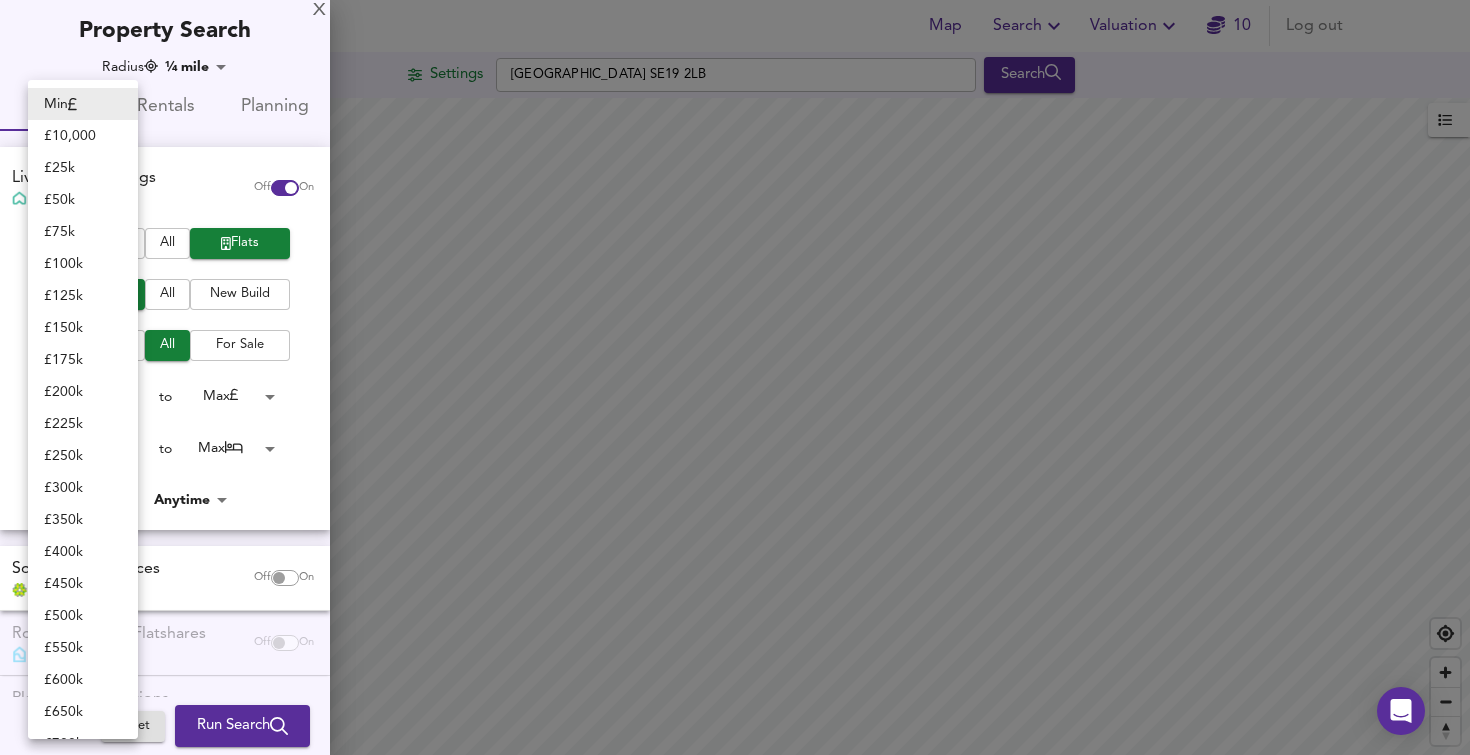 click at bounding box center (735, 377) 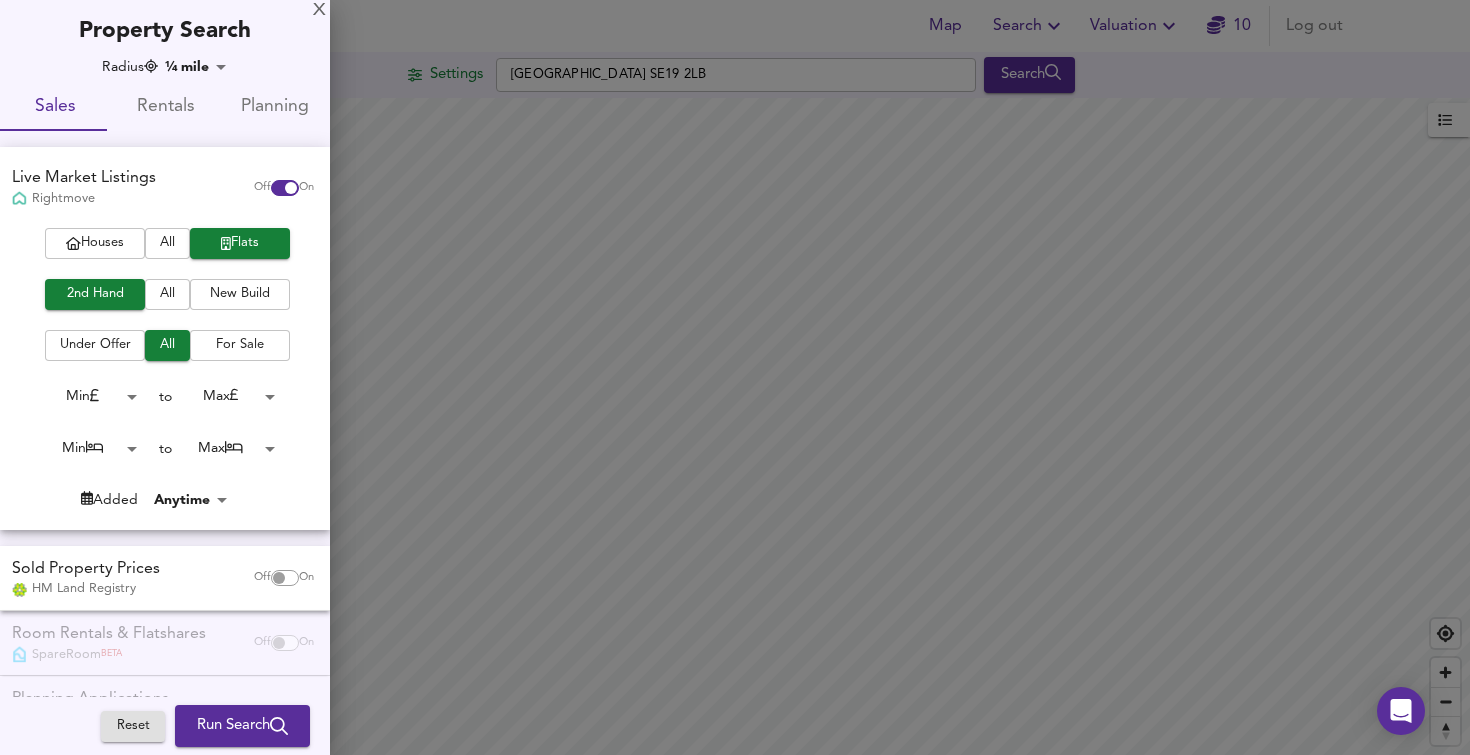 click on "Map Search Valuation    10 Log out        Settings     London SE19 2LB        Search              Legend       UK Average Price   for July 2025 £ 338 / ft²      +6% Source:   Land Registry Data - May 2025 England & Wales - Average £/ ft²  History England & Wales - Total Quarterly Sales History
X Map Settings Basemap          Default hybrid Heatmap          Average Price landworth 2D   View Dynamic Heatmap   On Show Postcodes Show Boroughs 2D 3D Find Me X Property Search Radius   ¼ mile 402 Sales Rentals Planning    Live Market Listings   Rightmove Off   On    Houses All   Flats 2nd Hand All New Build Under Offer All For Sale Min   0 to Max   200000000   Min   0 to Max   50   Added Anytime -1    Sold Property Prices   HM Land Registry Off   On     Room Rentals & Flatshares   SpareRoom   BETA Off   On     Planning Applications Local Authorities Off   On  Reset Run Search" at bounding box center (735, 377) 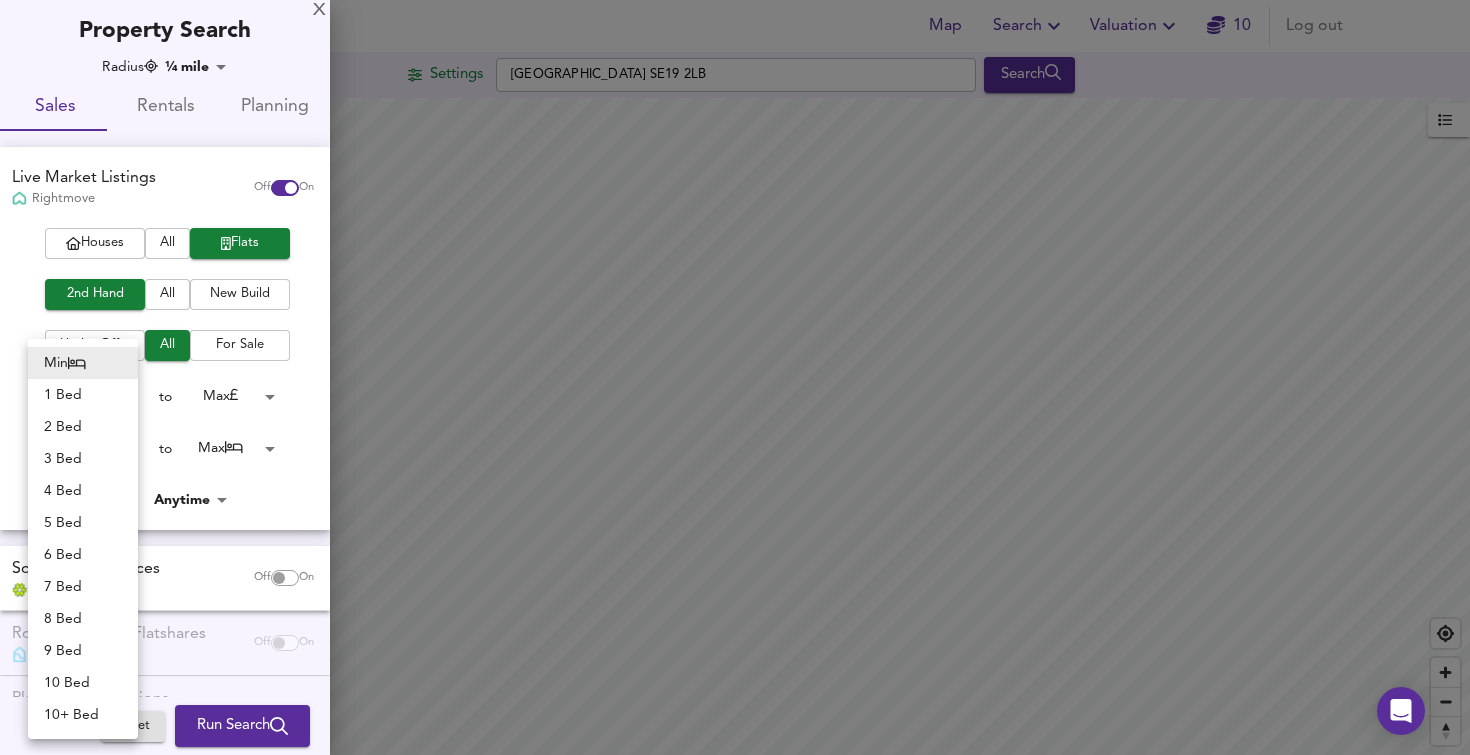 click on "2 Bed" at bounding box center (83, 427) 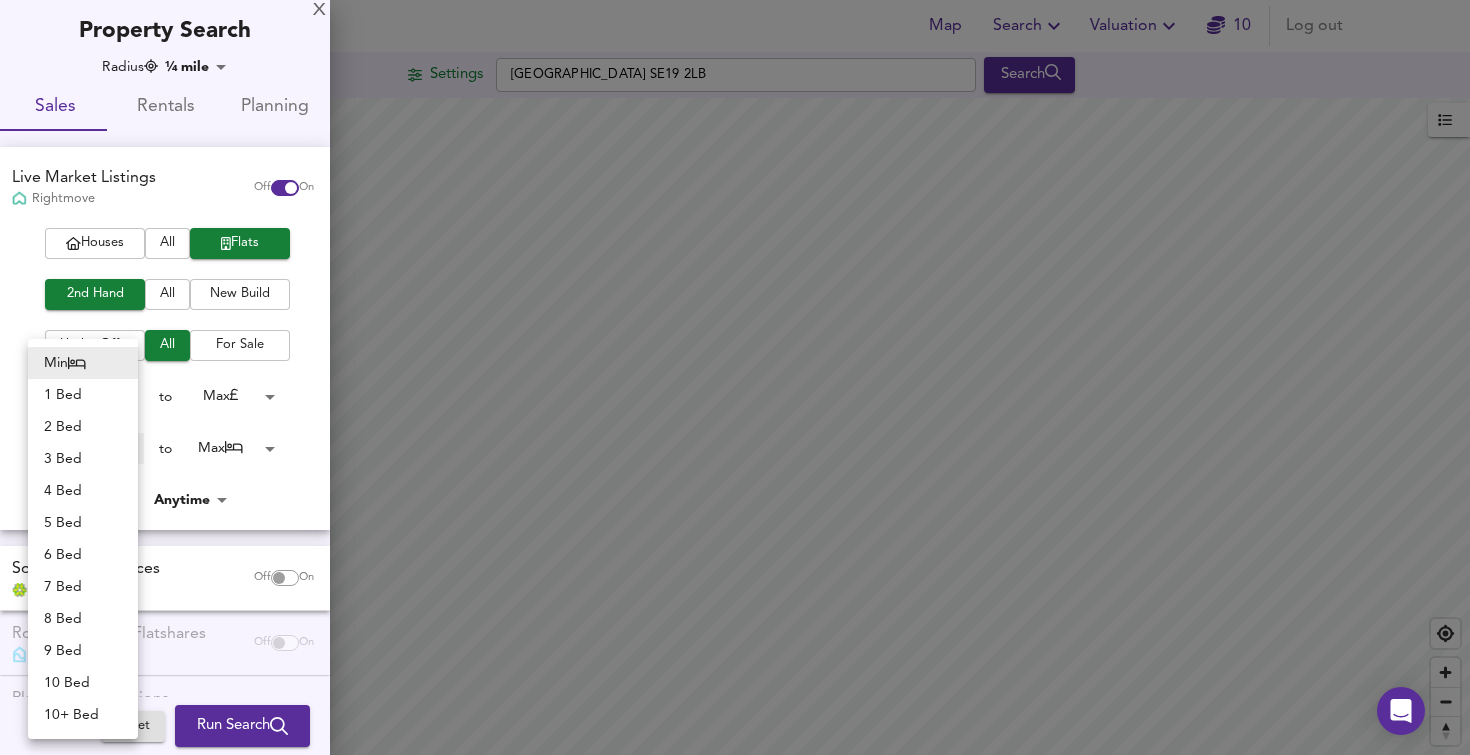 type on "2" 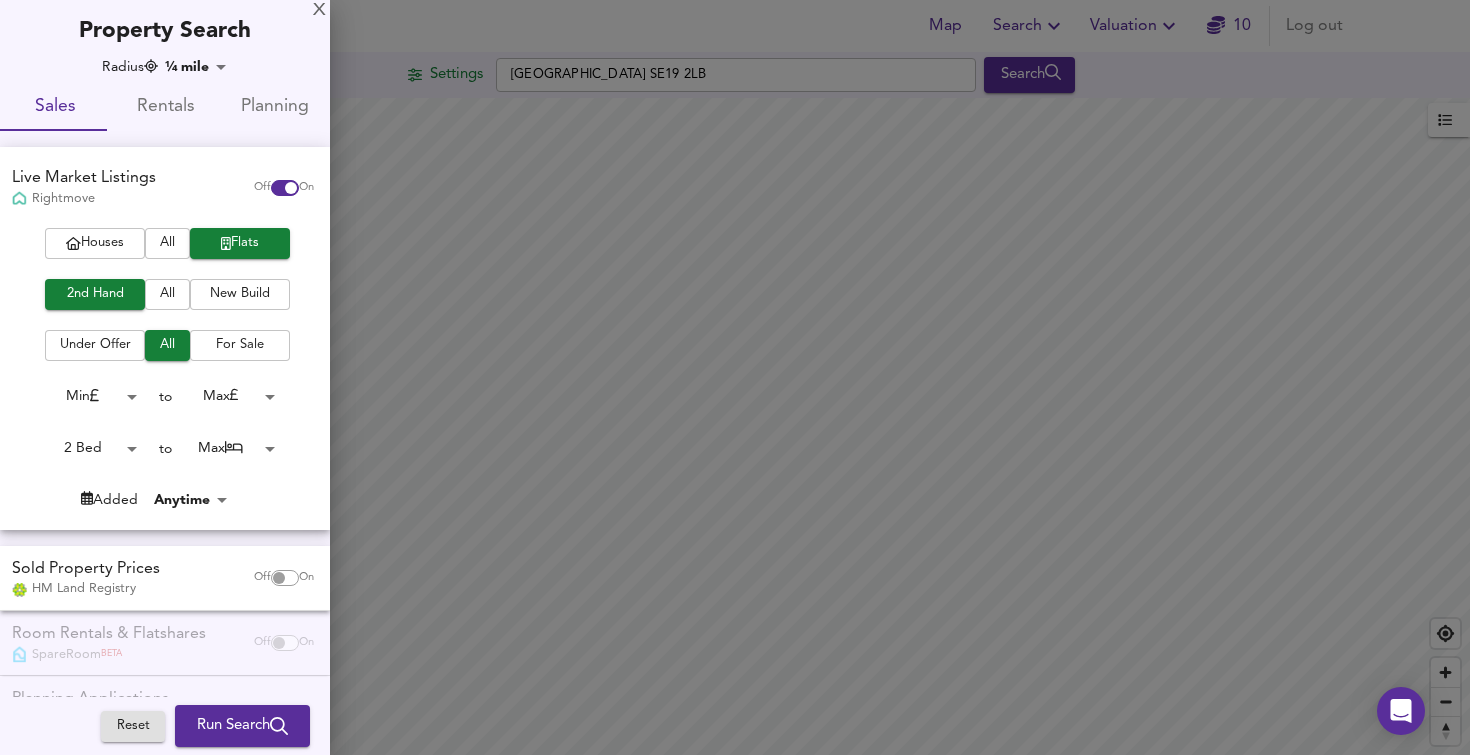 click on "Map Search Valuation    10 Log out        Settings     London SE19 2LB        Search              Legend       UK Average Price   for July 2025 £ 338 / ft²      +6% Source:   Land Registry Data - May 2025 England & Wales - Average £/ ft²  History England & Wales - Total Quarterly Sales History
X Map Settings Basemap          Default hybrid Heatmap          Average Price landworth 2D   View Dynamic Heatmap   On Show Postcodes Show Boroughs 2D 3D Find Me X Property Search Radius   ¼ mile 402 Sales Rentals Planning    Live Market Listings   Rightmove Off   On    Houses All   Flats 2nd Hand All New Build Under Offer All For Sale Min   0 to Max   200000000   2 Bed 2 to Max   50   Added Anytime -1    Sold Property Prices   HM Land Registry Off   On     Room Rentals & Flatshares   SpareRoom   BETA Off   On     Planning Applications Local Authorities Off   On  Reset Run Search" at bounding box center (735, 377) 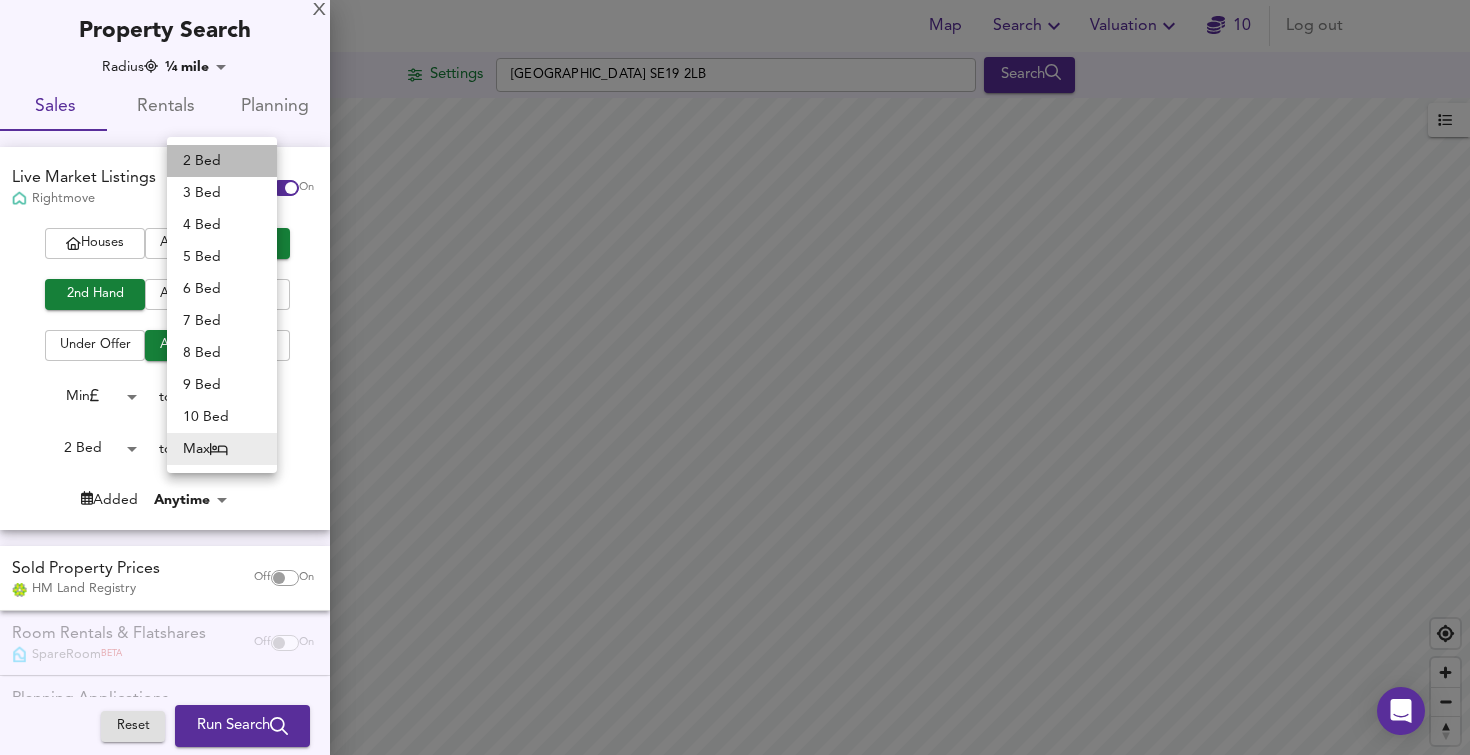 click on "2 Bed" at bounding box center [222, 161] 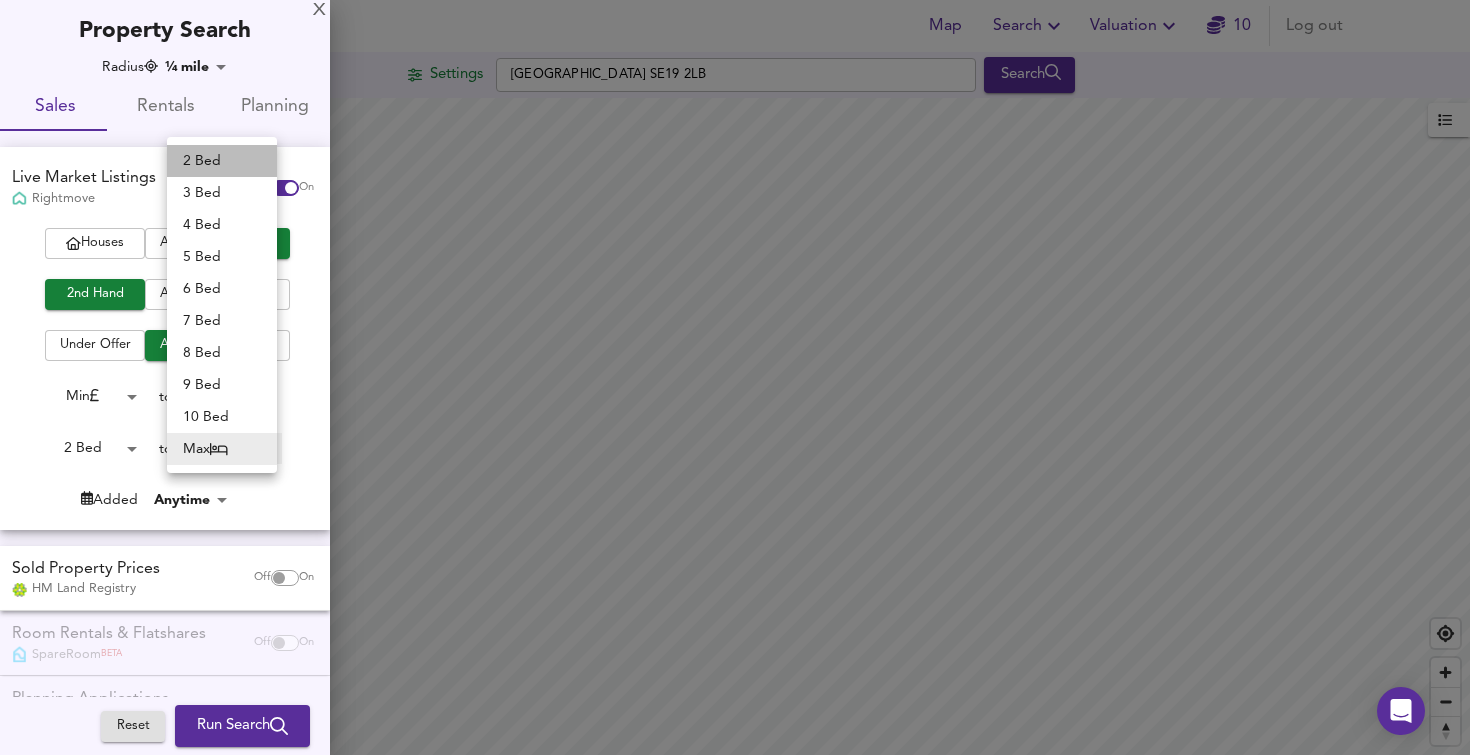 type on "2" 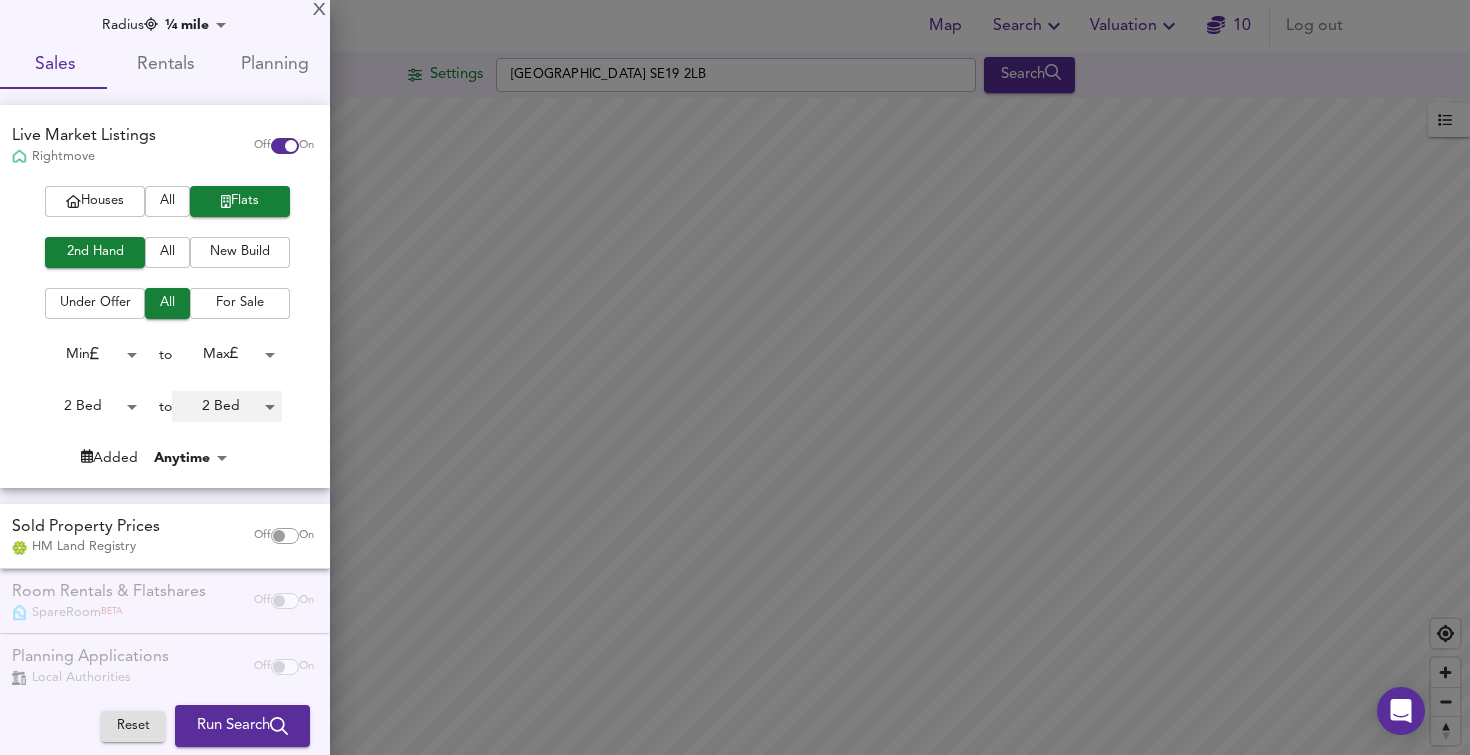scroll, scrollTop: 50, scrollLeft: 0, axis: vertical 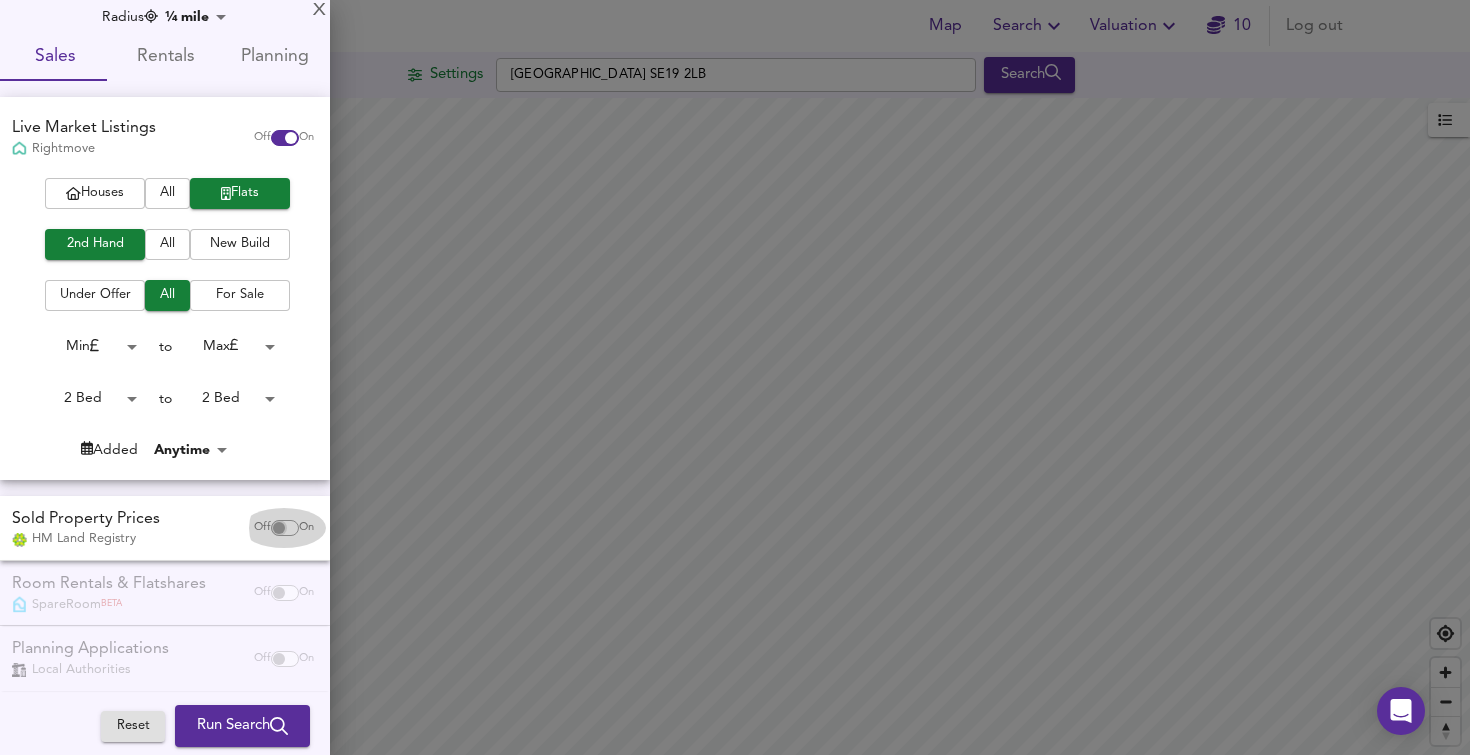 click at bounding box center (279, 528) 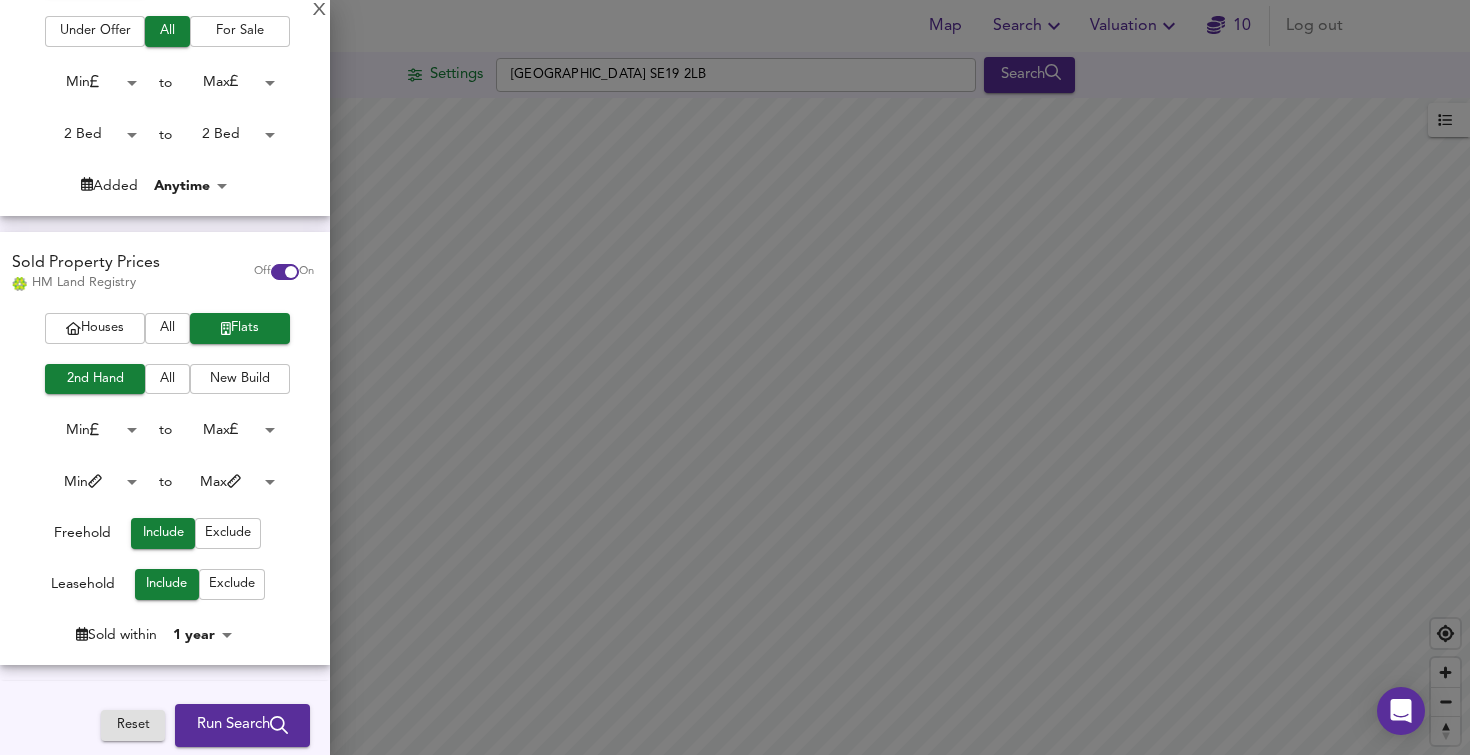 scroll, scrollTop: 333, scrollLeft: 0, axis: vertical 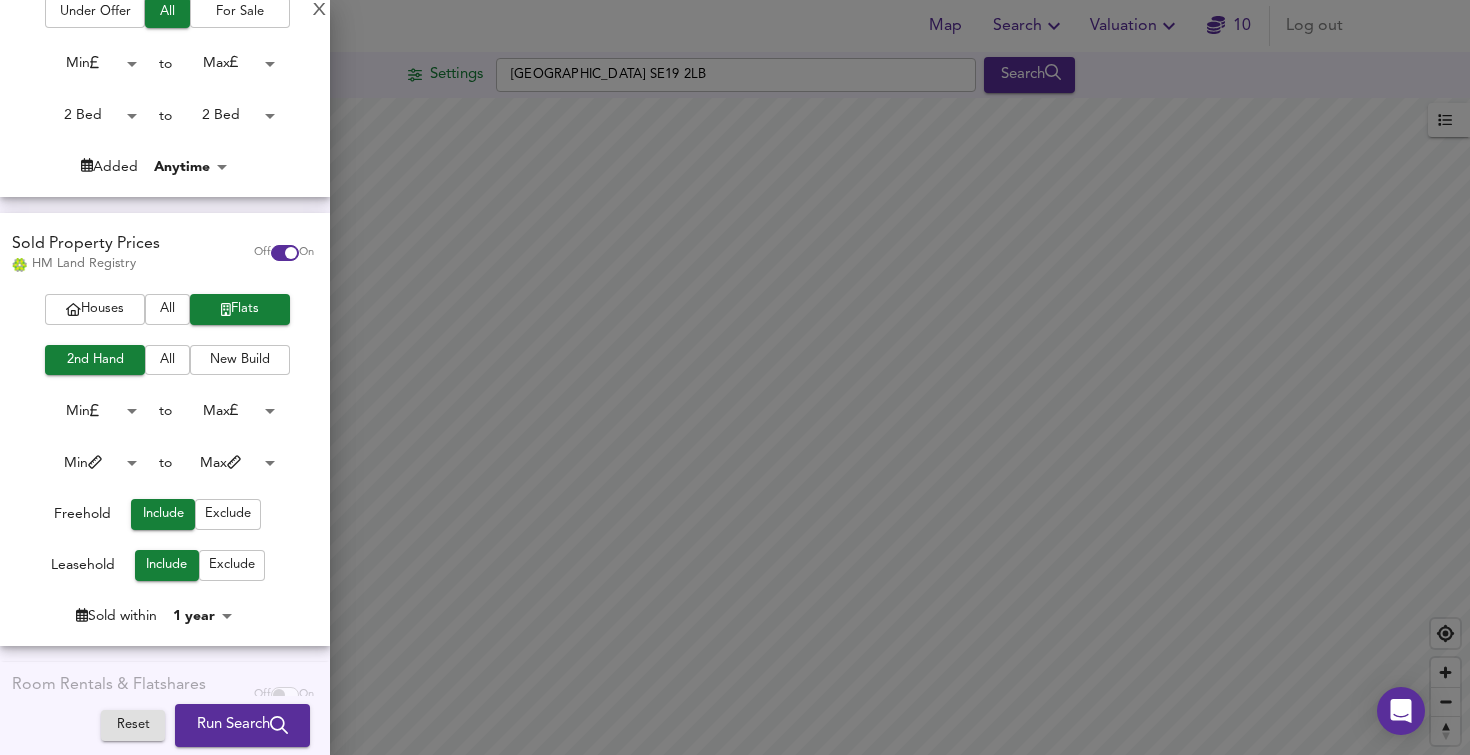 click on "Map Search Valuation    10 Log out        Settings     London SE19 2LB        Search              Legend       UK Average Price   for July 2025 £ 338 / ft²      +6% Source:   Land Registry Data - May 2025 England & Wales - Average £/ ft²  History England & Wales - Total Quarterly Sales History
X Map Settings Basemap          Default hybrid Heatmap          Average Price landworth 2D   View Dynamic Heatmap   On Show Postcodes Show Boroughs 2D 3D Find Me X Property Search Radius   ¼ mile 402 Sales Rentals Planning    Live Market Listings   Rightmove Off   On    Houses All   Flats 2nd Hand All New Build Under Offer All For Sale Min   0 to Max   200000000   2 Bed 2 to 2 Bed 2   Added Anytime -1    Sold Property Prices   HM Land Registry Off   On    Houses All   Flats 2nd Hand All New Build Min   0 to Max   200000000 Min   0 to Max   100000 Freehold    Include Exclude Leasehold  Include Exclude   Sold within 1 year 12" at bounding box center [735, 377] 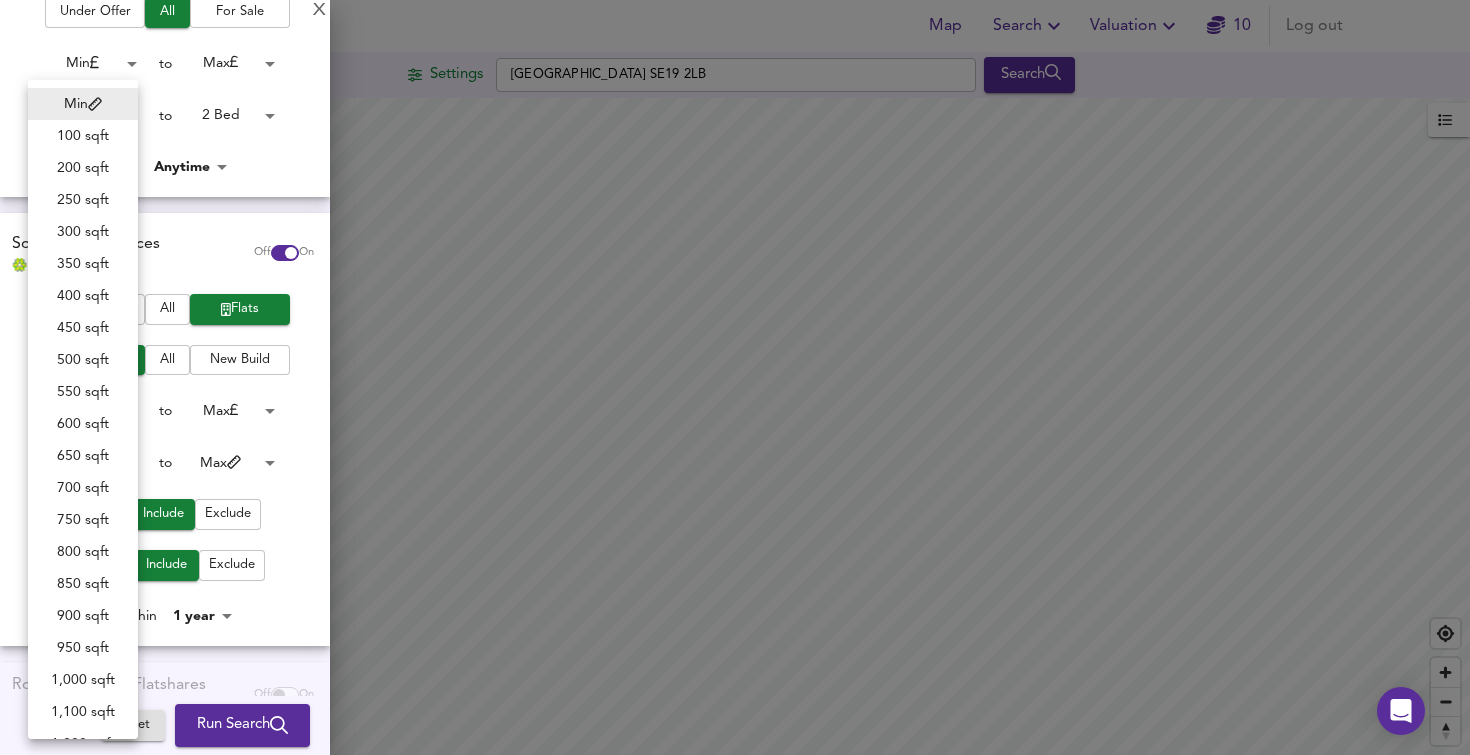 click at bounding box center [735, 377] 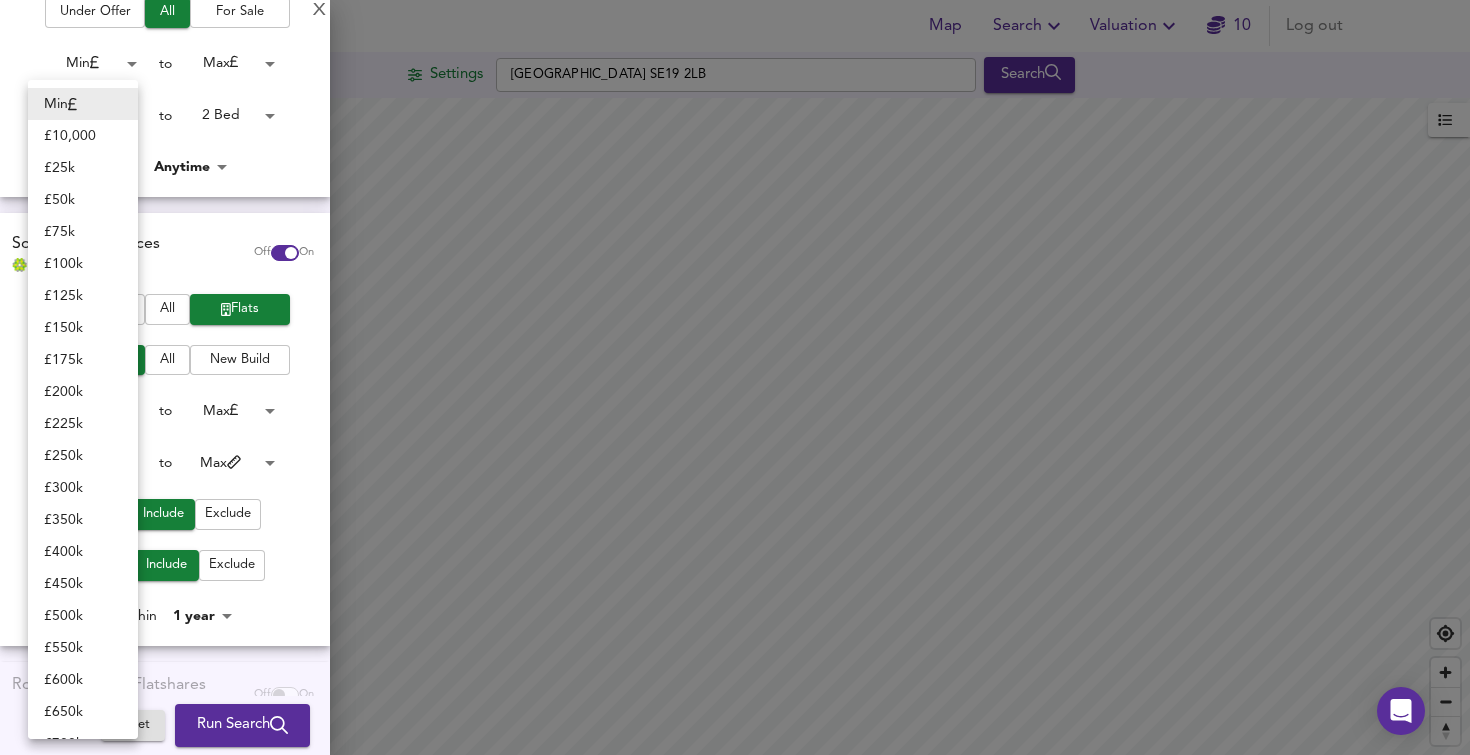 click on "Map Search Valuation    10 Log out        Settings     London SE19 2LB        Search              Legend       UK Average Price   for July 2025 £ 338 / ft²      +6% Source:   Land Registry Data - May 2025 England & Wales - Average £/ ft²  History England & Wales - Total Quarterly Sales History
X Map Settings Basemap          Default hybrid Heatmap          Average Price landworth 2D   View Dynamic Heatmap   On Show Postcodes Show Boroughs 2D 3D Find Me X Property Search Radius   ¼ mile 402 Sales Rentals Planning    Live Market Listings   Rightmove Off   On    Houses All   Flats 2nd Hand All New Build Under Offer All For Sale Min   0 to Max   200000000   2 Bed 2 to 2 Bed 2   Added Anytime -1    Sold Property Prices   HM Land Registry Off   On    Houses All   Flats 2nd Hand All New Build Min   0 to Max   200000000 Min   0 to Max   100000 Freehold    Include Exclude Leasehold  Include Exclude   Sold within 1 year 12" at bounding box center [735, 377] 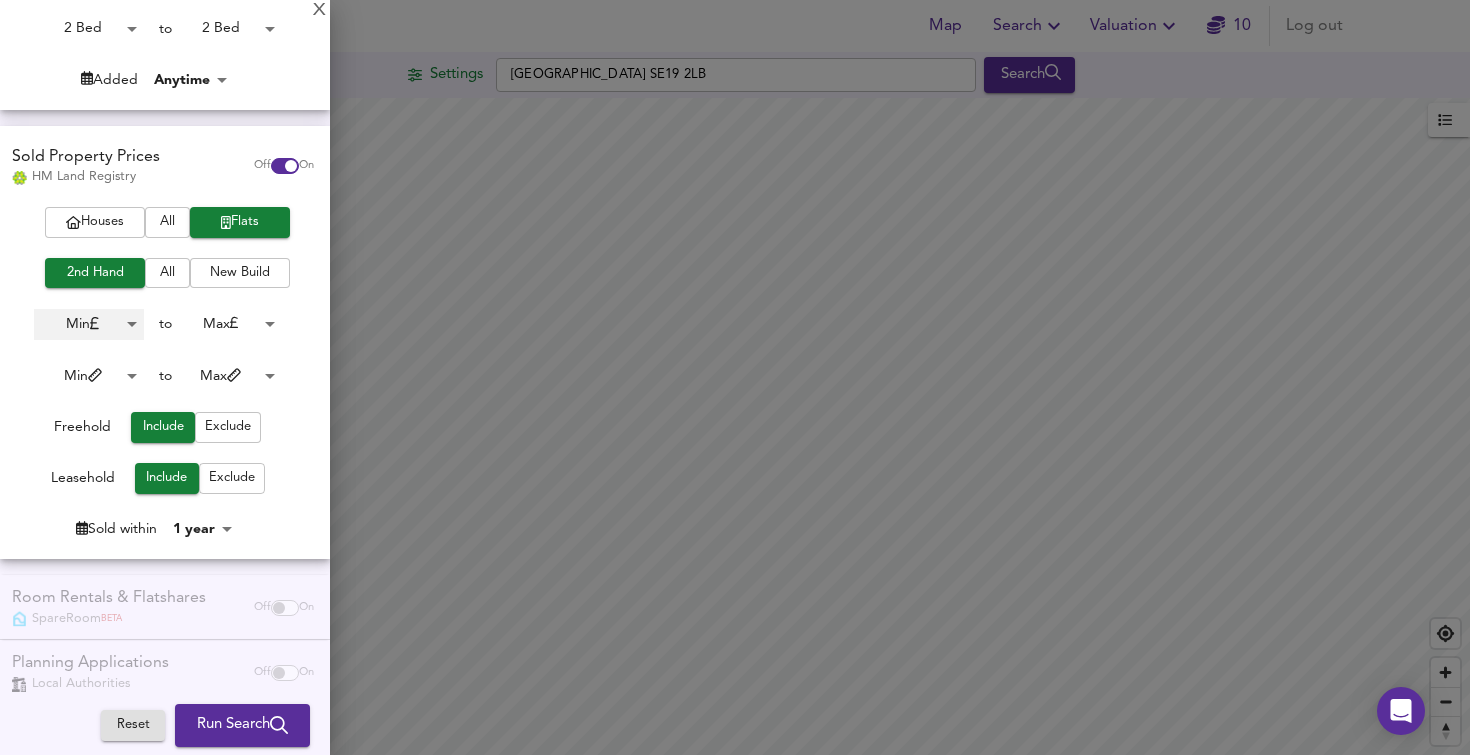 scroll, scrollTop: 448, scrollLeft: 0, axis: vertical 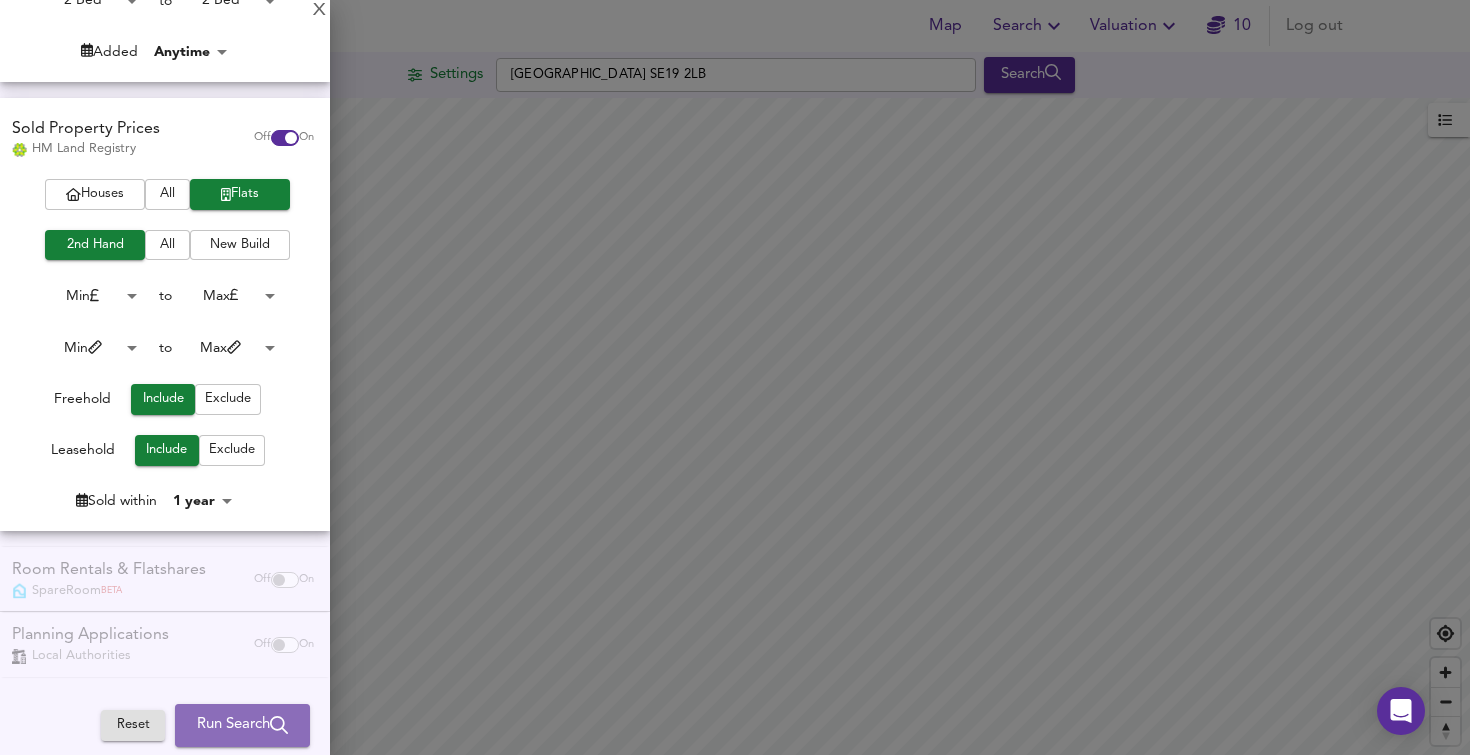 click on "Run Search" at bounding box center [242, 726] 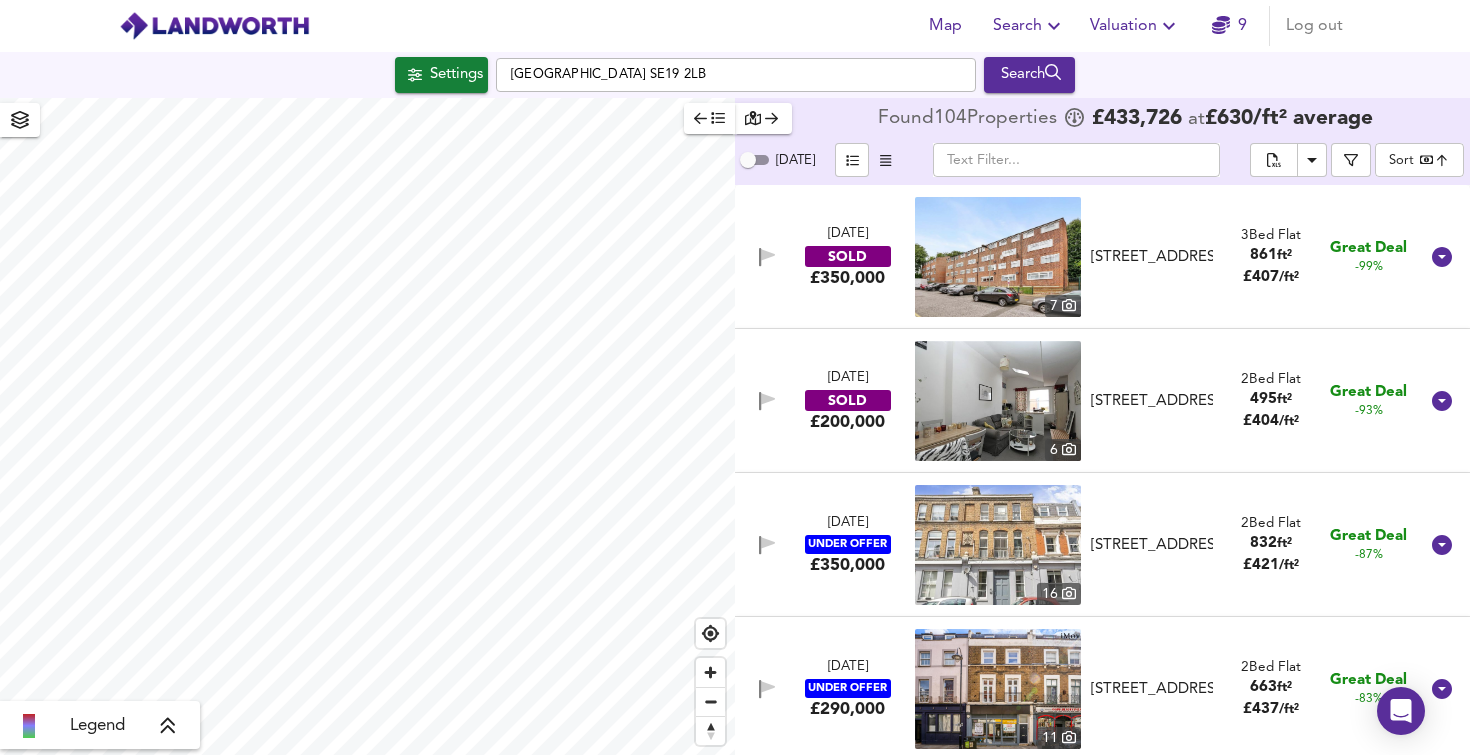 click at bounding box center [998, 401] 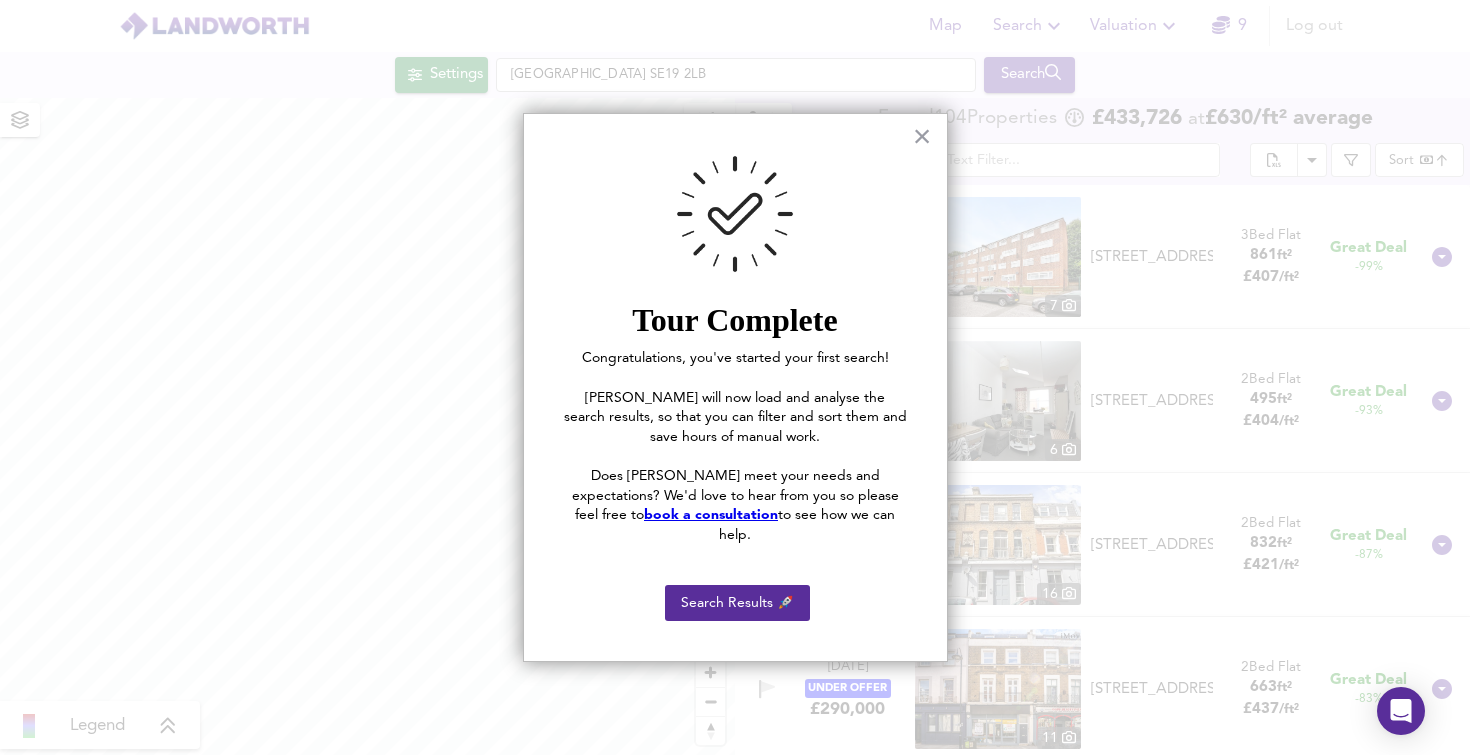 click on "Search Results 🚀" at bounding box center [737, 598] 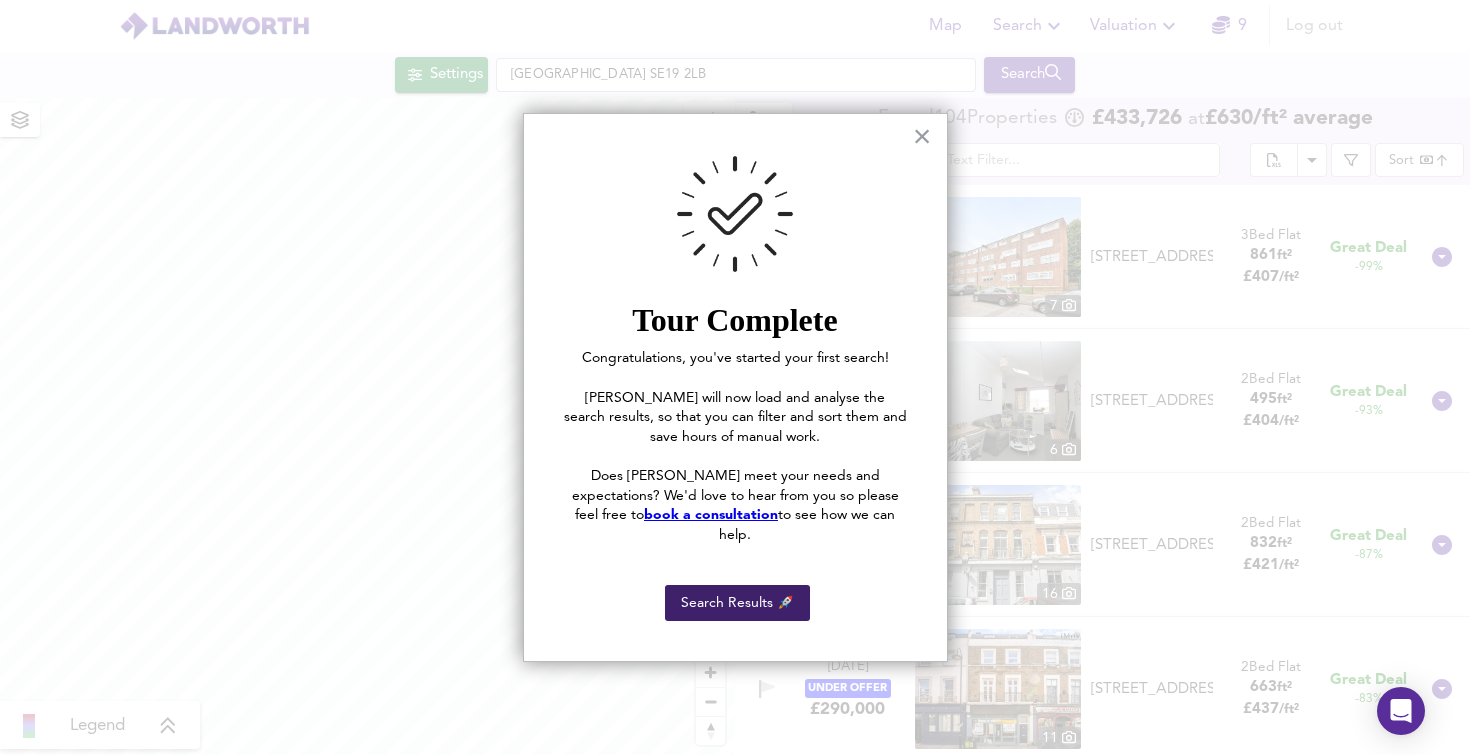 click on "Search Results 🚀" at bounding box center [737, 603] 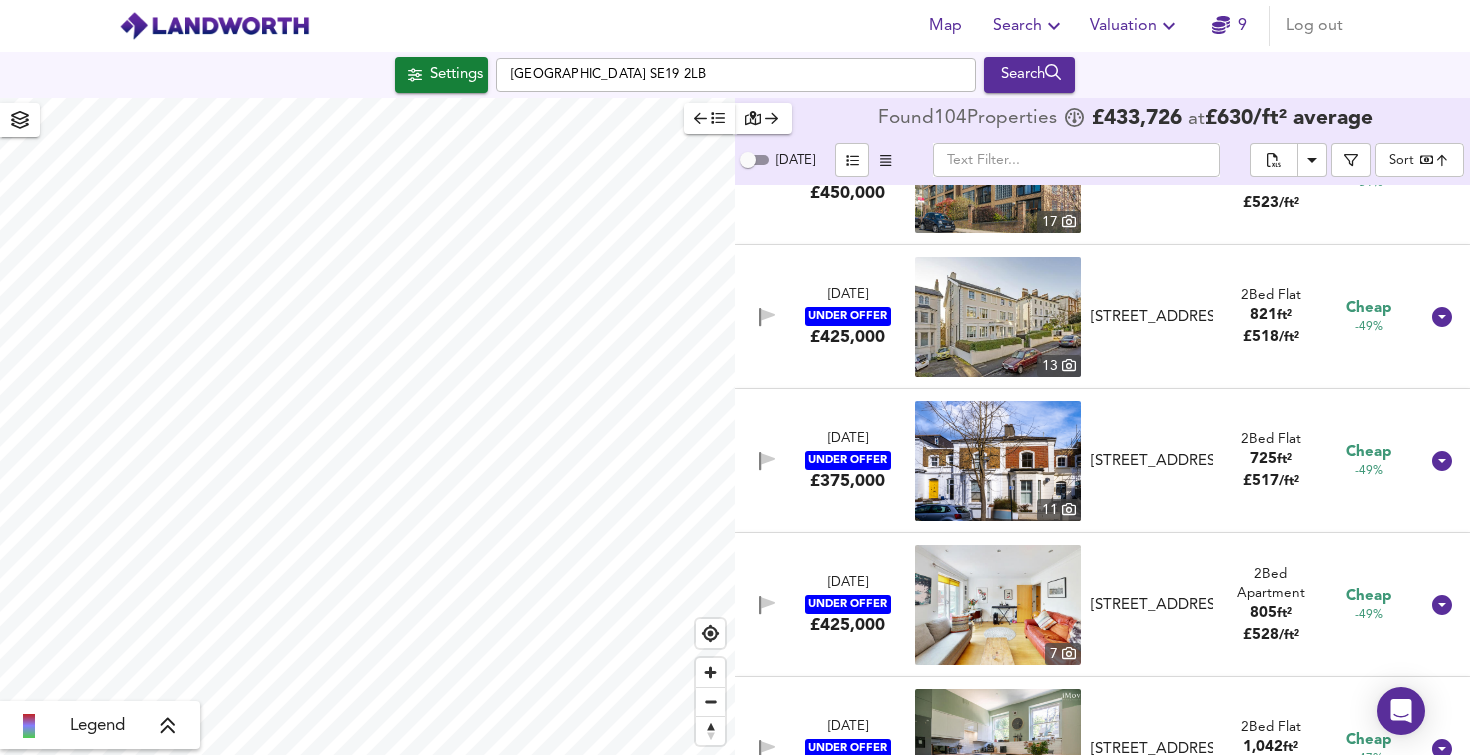 scroll, scrollTop: 1672, scrollLeft: 0, axis: vertical 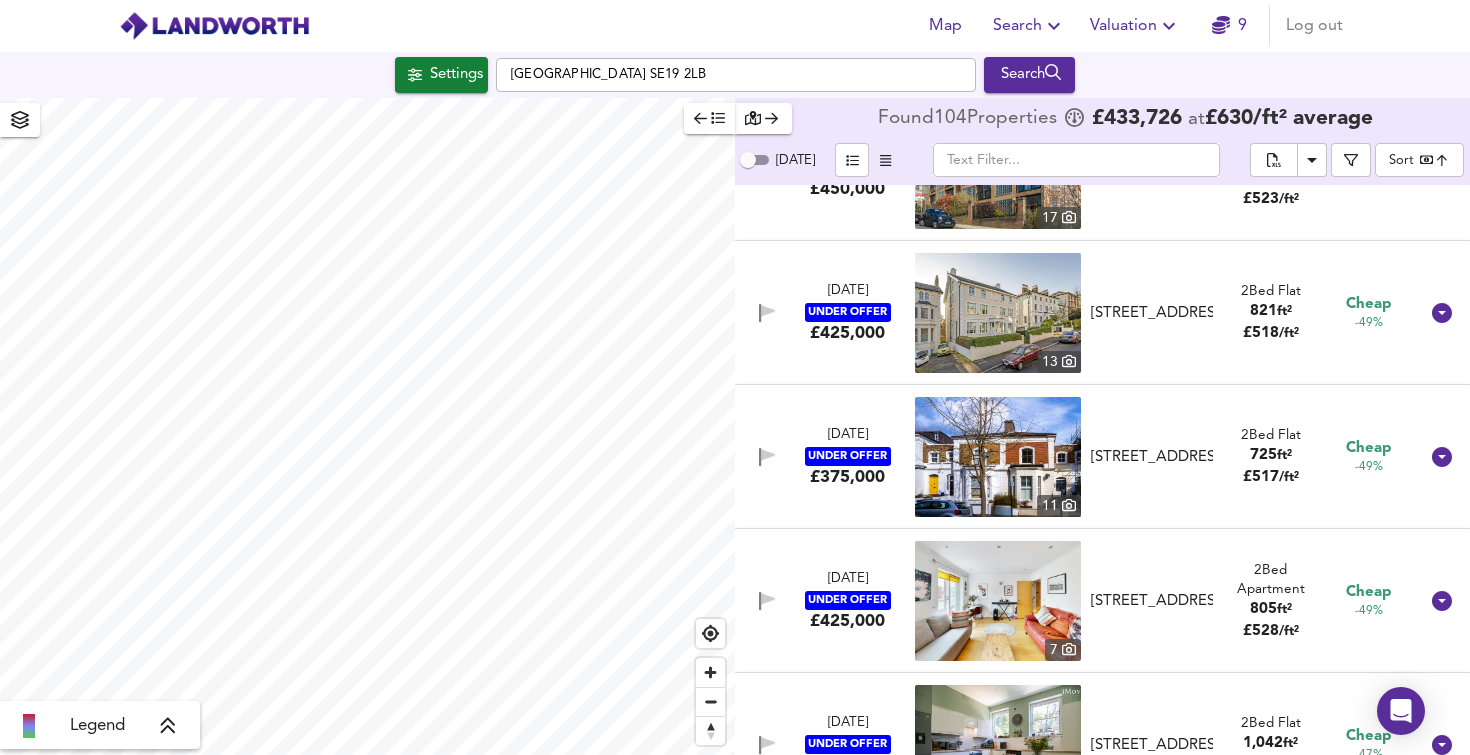 click on "Map Search Valuation    9 Log out        Settings     London SE19 2LB        Search            Legend       Found  104  Propert ies     £ 433,726   at  £ 630 / ft²   average    Today           ​         Sort   bestdeal ​ 17 Sept 2024 SOLD £350,000     7     58 Anerley Vale, SE19 2BG 58 Anerley Vale, SE19 2BG 3  Bed   Flat 861 ft² £ 407 / ft²   Great Deal -99% 30 Oct 2024 SOLD £200,000     6     46c Westow Hill, SE19 1RX 46c Westow Hill, SE19 1RX 2  Bed   Flat 495 ft² £ 404 / ft²   Great Deal -93% 1 May 2025 UNDER OFFER £350,000     16     Church Road, Crystal Palace, London, SE19 2EZ Church Road, Crystal Palace, London, SE19 2EZ 2  Bed   Flat 832 ft² £ 421 / ft²   Great Deal -87% 10 Feb 2025 UNDER OFFER £290,000     11     Westow Hill,  London, SE19 1SB Westow Hill,  London, SE19 1SB 2  Bed   Flat 663 ft² £ 437 / ft²   Great Deal -83% 29 Nov 2024 SOLD £310,000     8     Flat 9, Brunswick Court, Anerley Road, SE19 2AY 3  Bed   /" at bounding box center [735, 377] 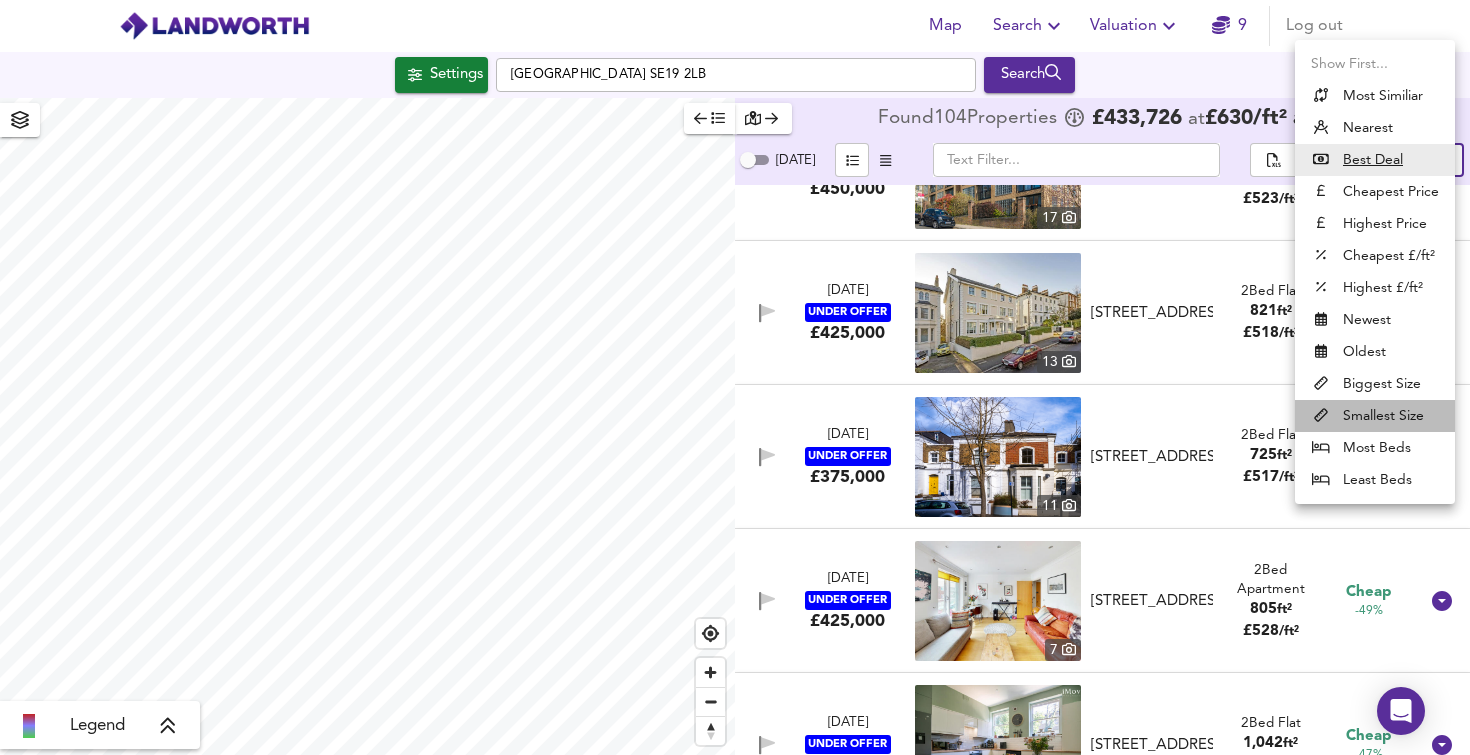 click on "Smallest Size" at bounding box center [1375, 416] 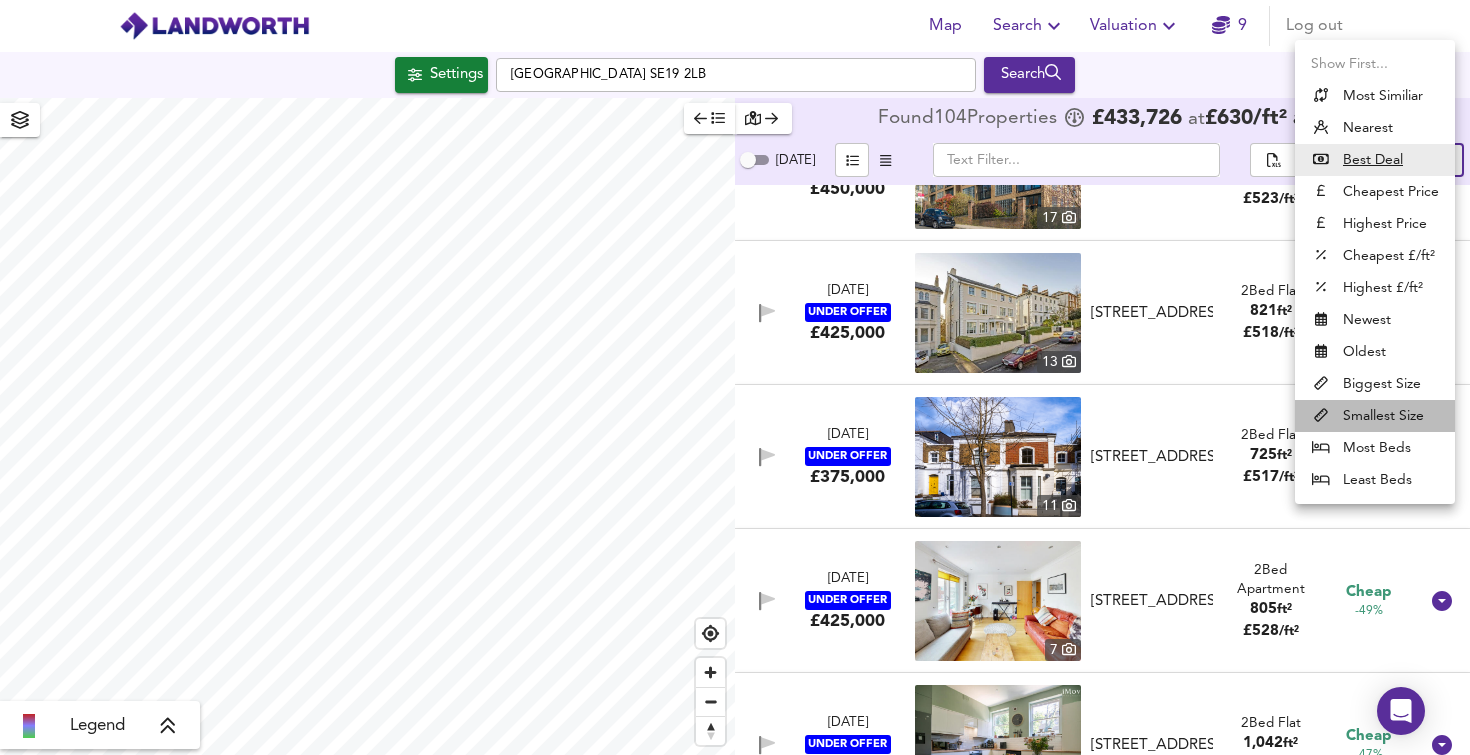 type on "smallest" 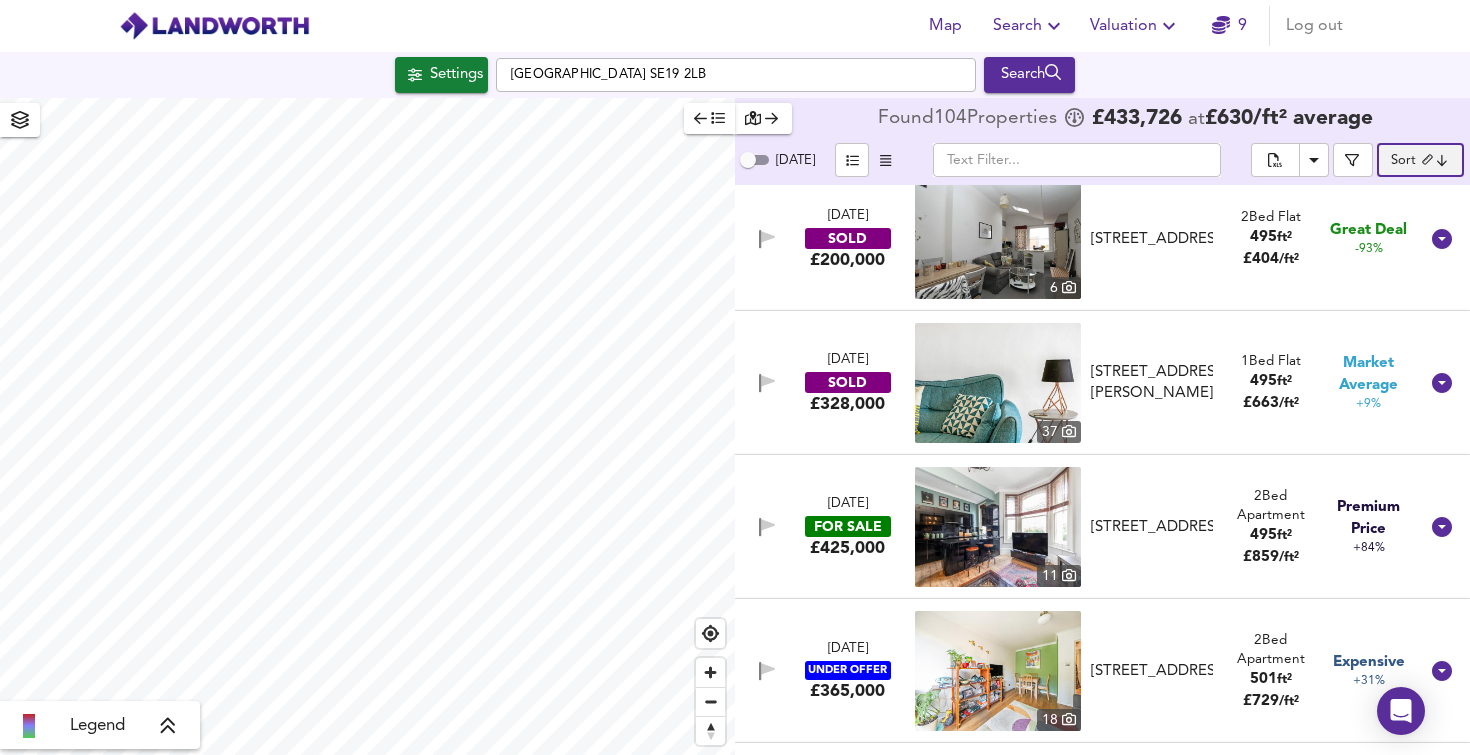 scroll, scrollTop: 776, scrollLeft: 0, axis: vertical 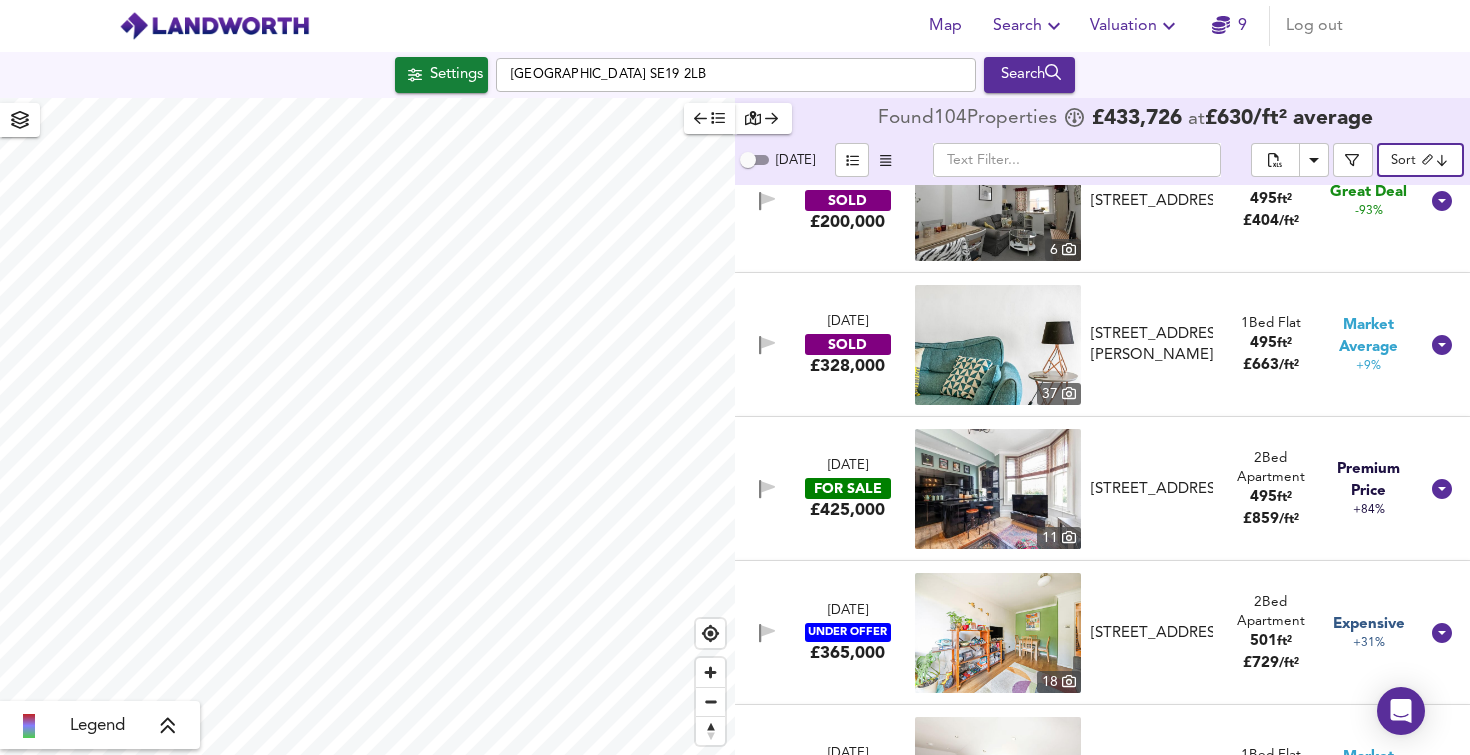 click on "2  Bed   Apartment" at bounding box center [1270, 468] 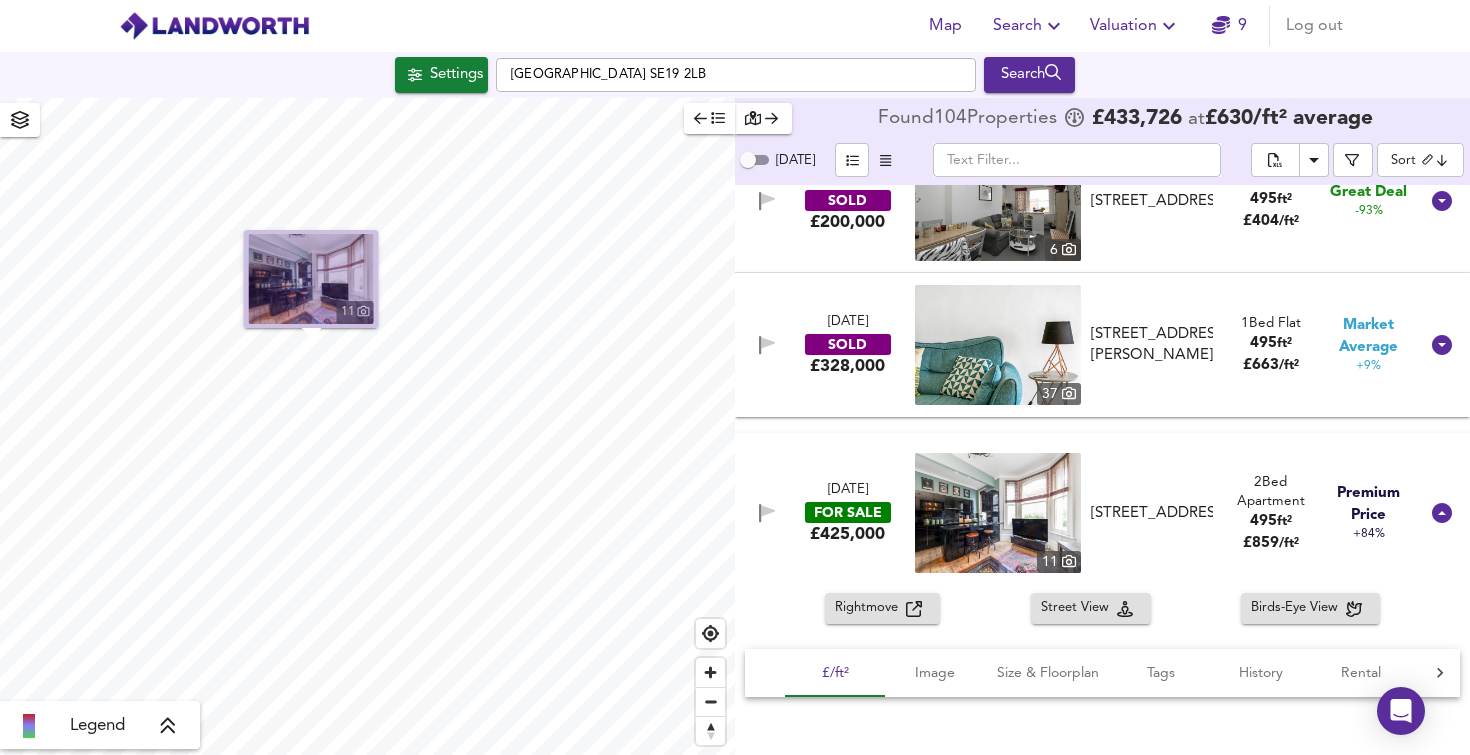 click at bounding box center [311, 279] 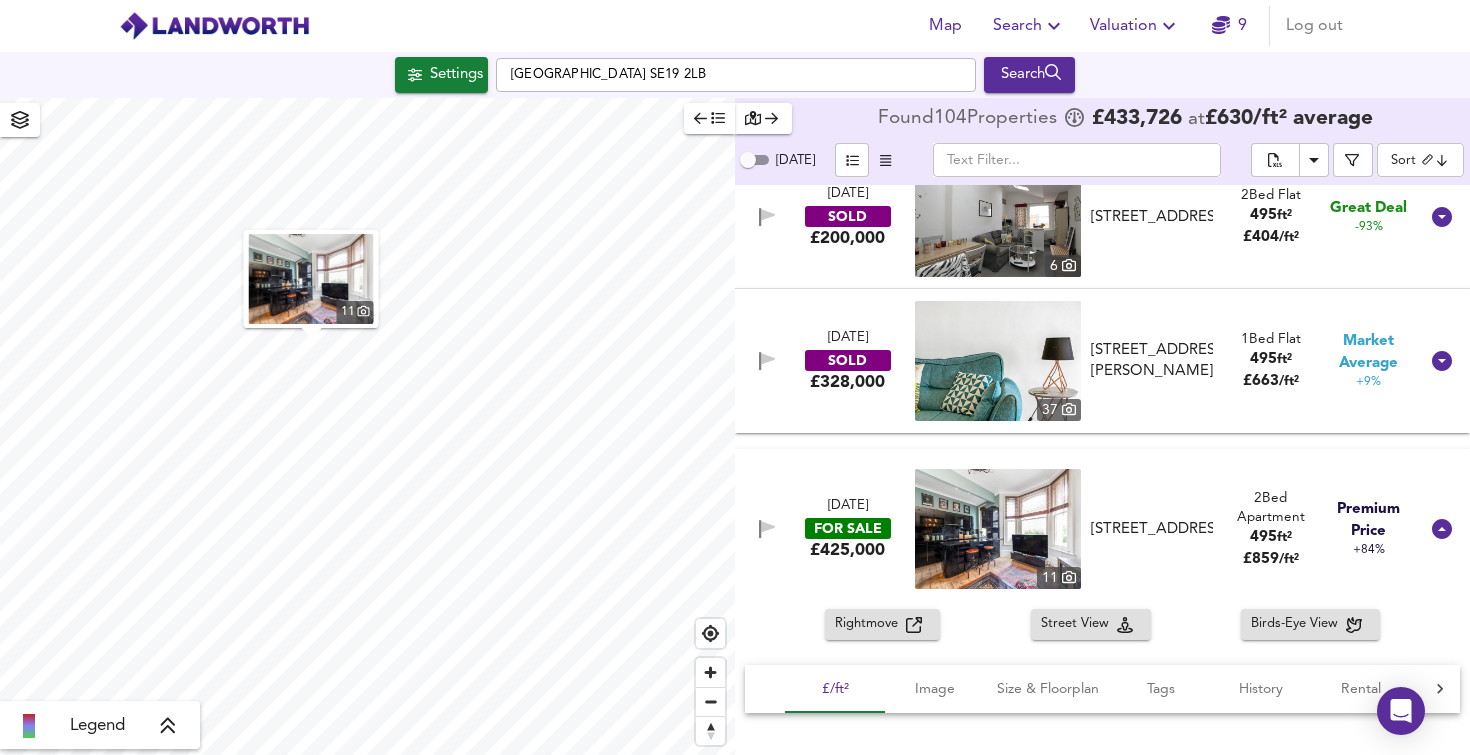 scroll, scrollTop: 764, scrollLeft: 0, axis: vertical 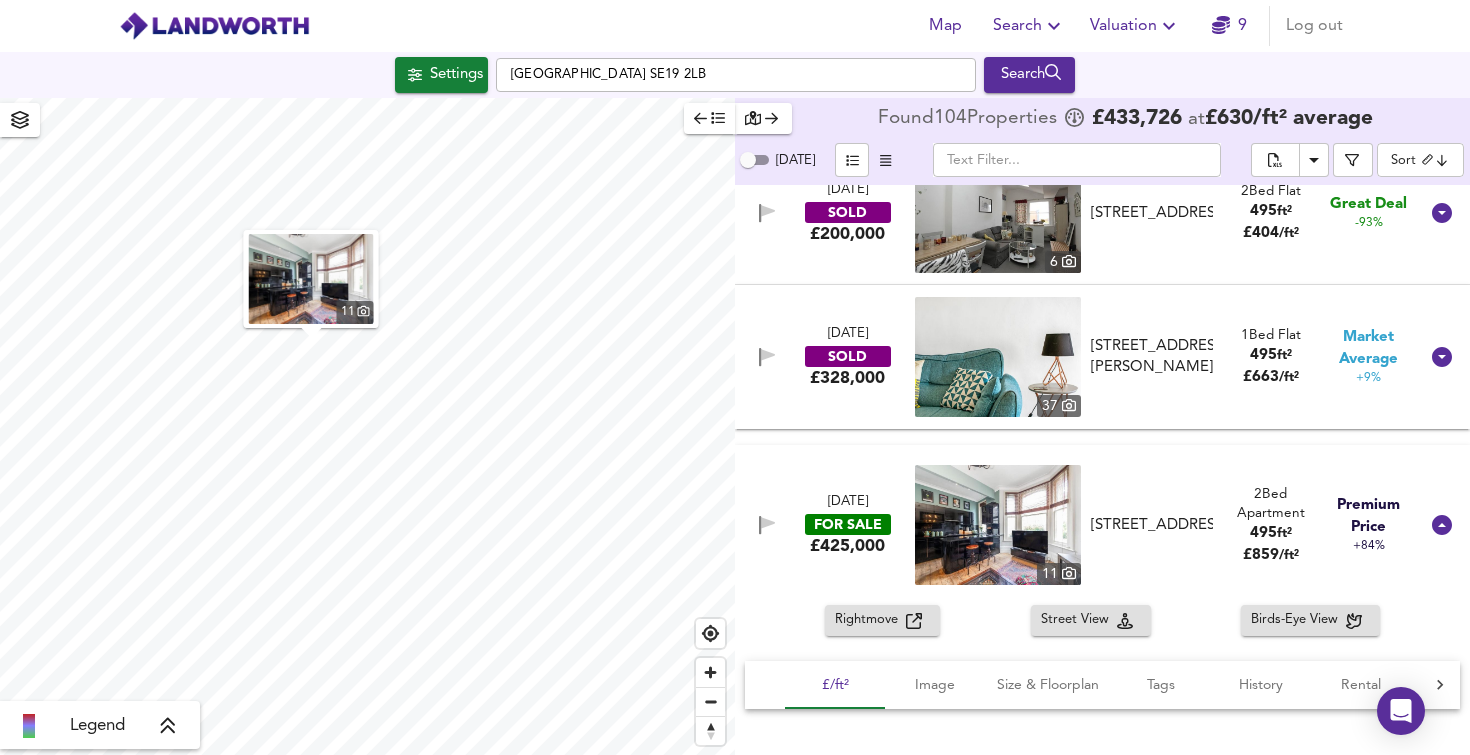 click on "Market Average" at bounding box center [1369, 348] 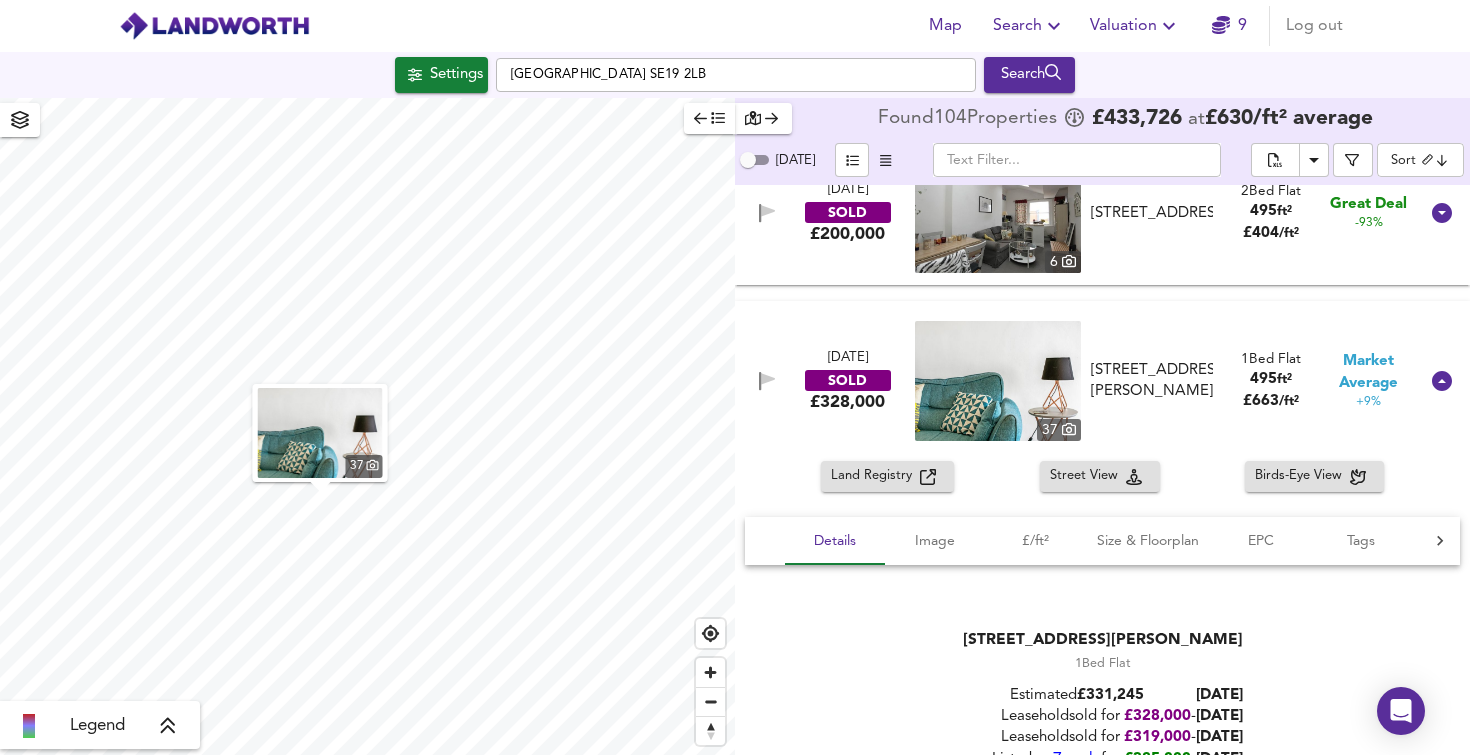 click at bounding box center [320, 433] 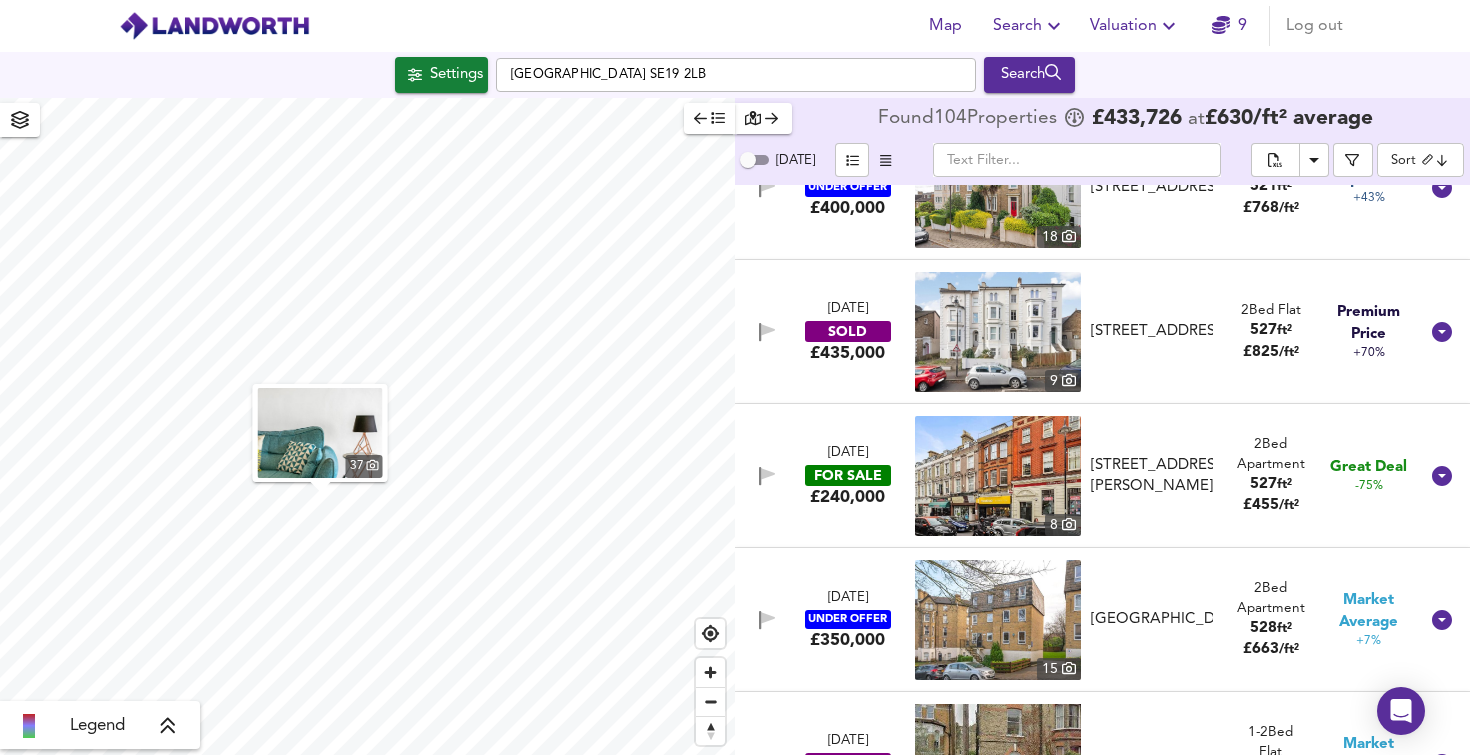 scroll, scrollTop: 2775, scrollLeft: 0, axis: vertical 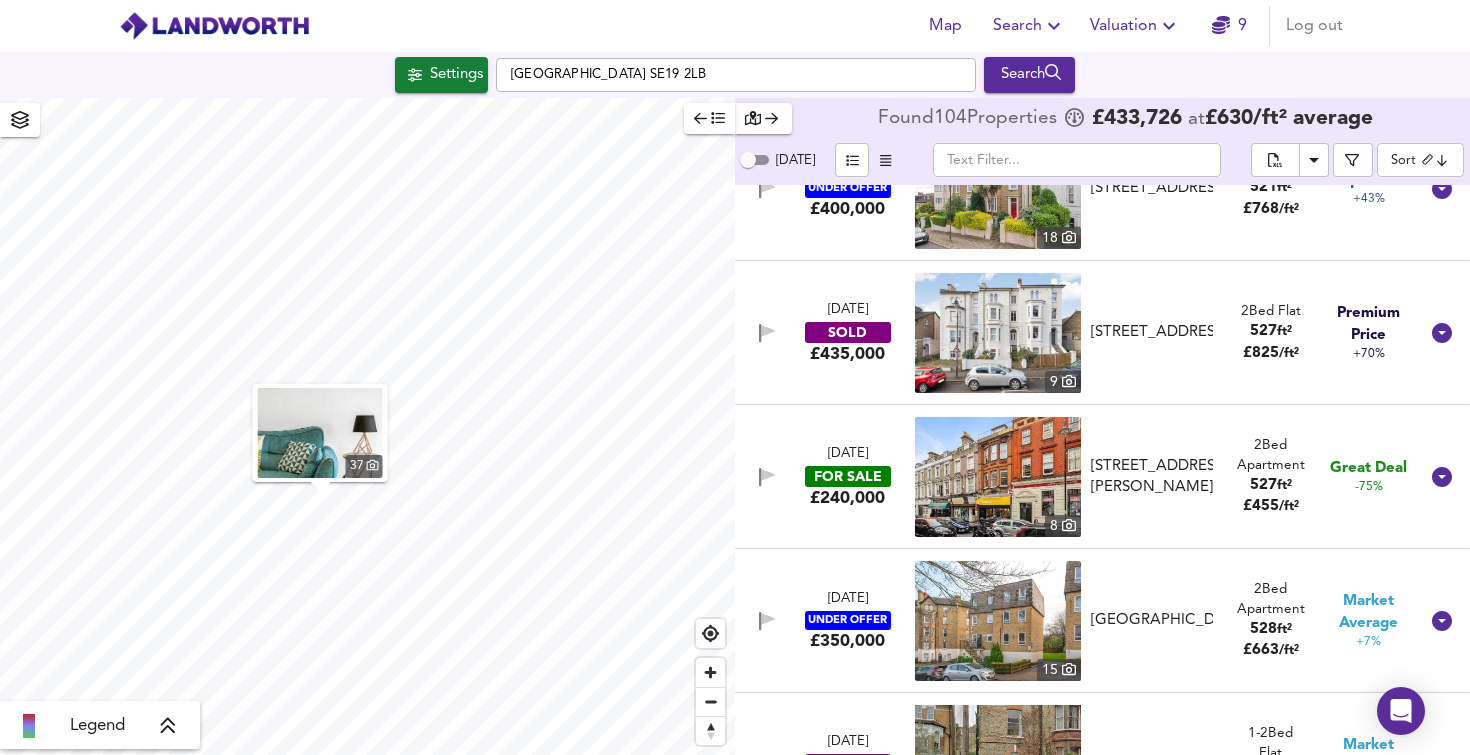 click on "31 Mar 2025 SOLD £435,000     9     Flat 4, 54 Belvedere Road, SE19 2HW Flat 4, 54 Belvedere Road, SE19 2HW 2  Bed   Flat 527 ft² £ 825 / ft²   Premium Price +70%" at bounding box center (1102, 333) 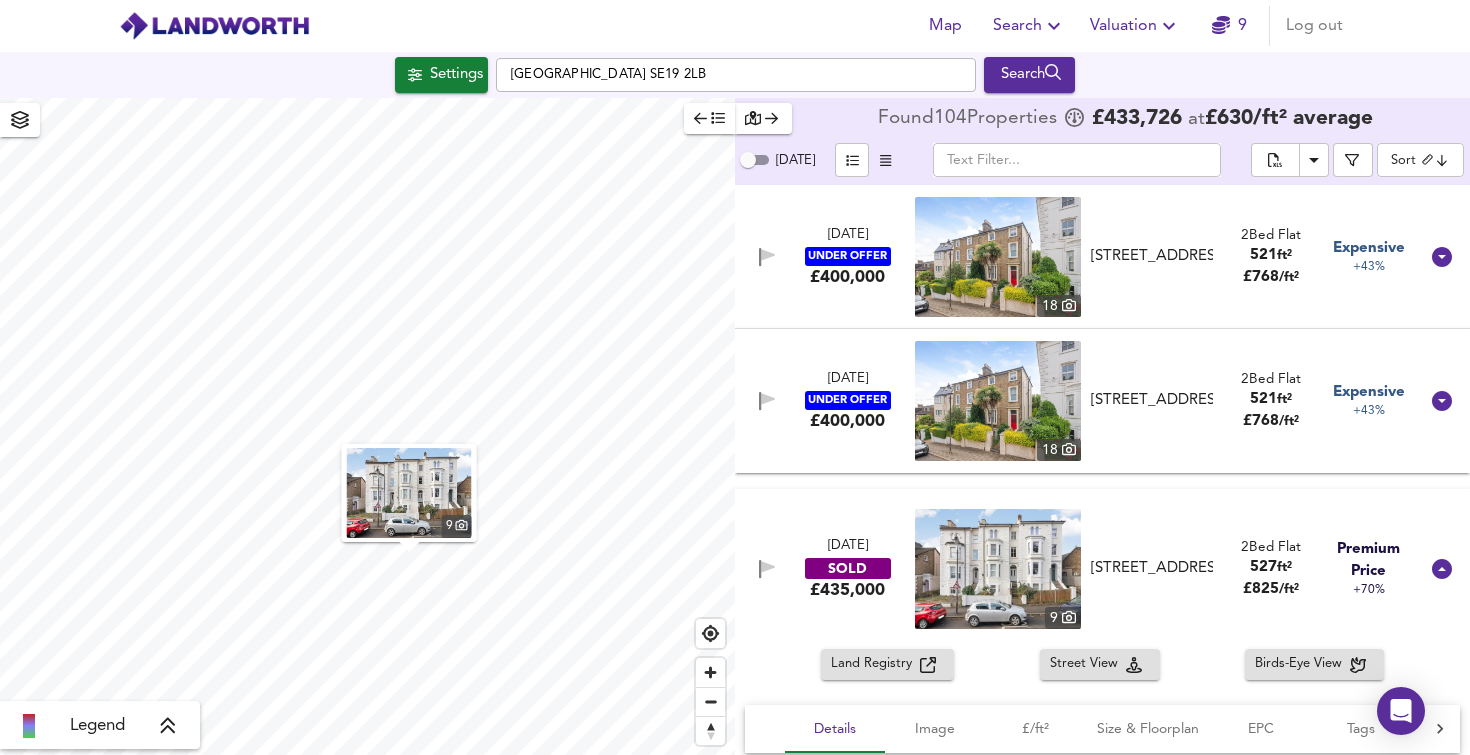 scroll, scrollTop: 2585, scrollLeft: 0, axis: vertical 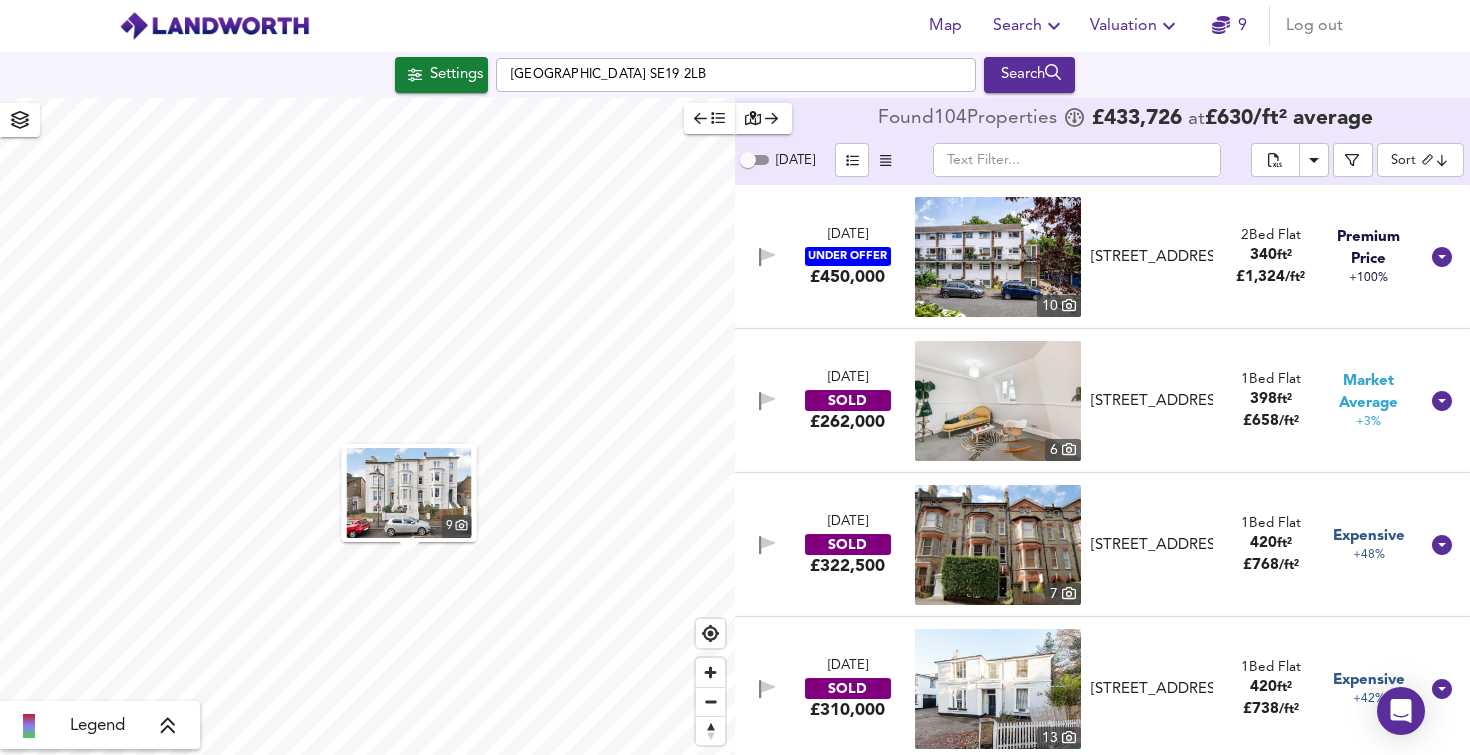 click on "Map Search Valuation    9 Log out        Settings     London SE19 2LB        Search        9           Legend       Found  104  Propert ies     £ 433,726   at  £ 630 / ft²   average    Today           ​         Sort   smallest ​ 12 Mar 2025 UNDER OFFER £450,000     10     Anerley Grove, London, SE19 2HU Anerley Grove, London, SE19 2HU 2  Bed   Flat 340 ft² £ 1,324 / ft²   Premium Price +100% 30 Oct 2024 SOLD £262,000     6     Flat 3, 1 Westow Hill, SE19 1TQ Flat 3, 1 Westow Hill, SE19 1TQ 1  Bed   Flat 398 ft² £ 658 / ft²   Market Average +3% 28 Feb 2025 SOLD £322,500     7     23c Woodland Road, SE19 1NS 23c Woodland Road, SE19 1NS 1  Bed   Flat 420 ft² £ 768 / ft²   Expensive +48% 30 Aug 2024 SOLD £310,000     13     8b Lansdowne Place, SE19 2UQ 8b Lansdowne Place, SE19 2UQ 1  Bed   Flat 420 ft² £ 738 / ft²   Expensive +42% 18 Dec 2024 SOLD £265,945     9     82c Church Road, SE19 2EZ 82c Church Road, SE19 2EZ 1  Bed   £" at bounding box center [735, 377] 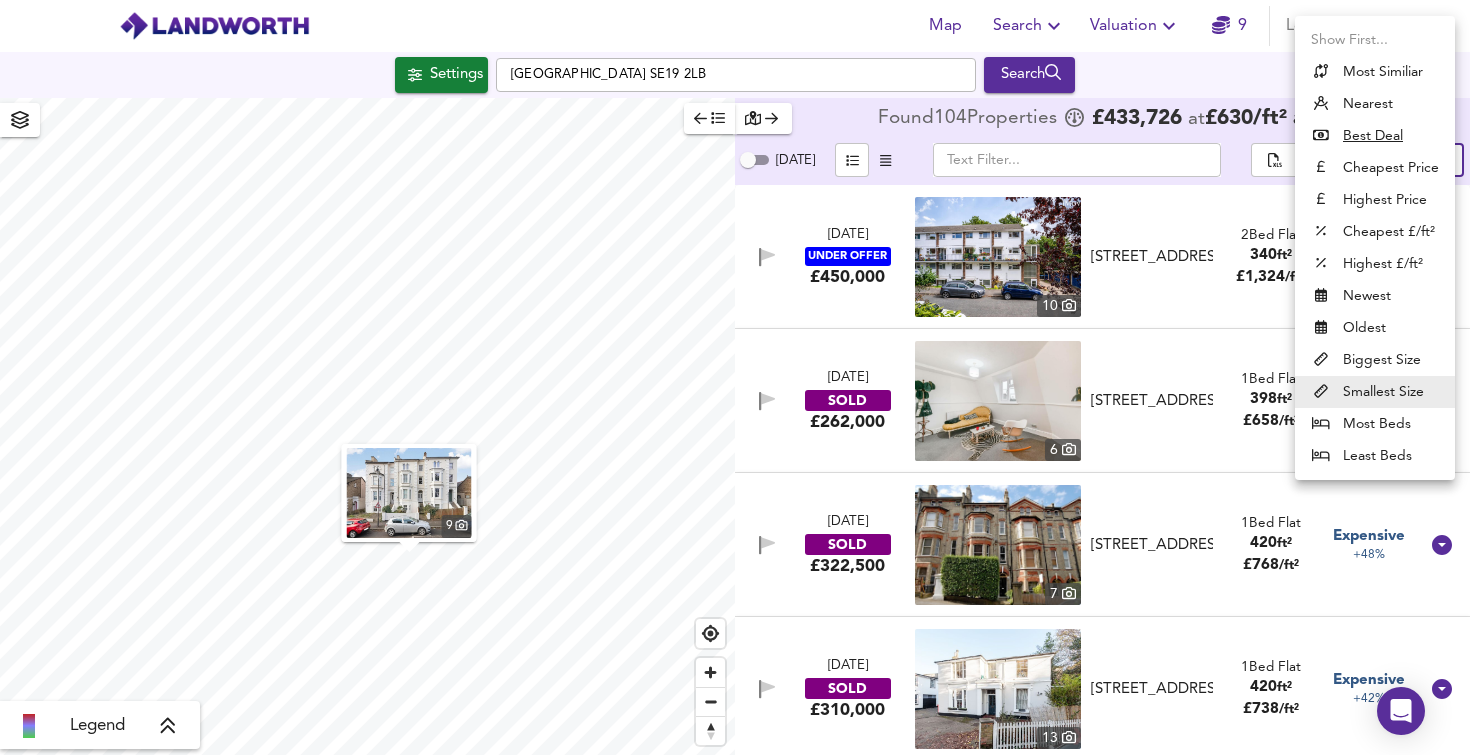 click at bounding box center (735, 377) 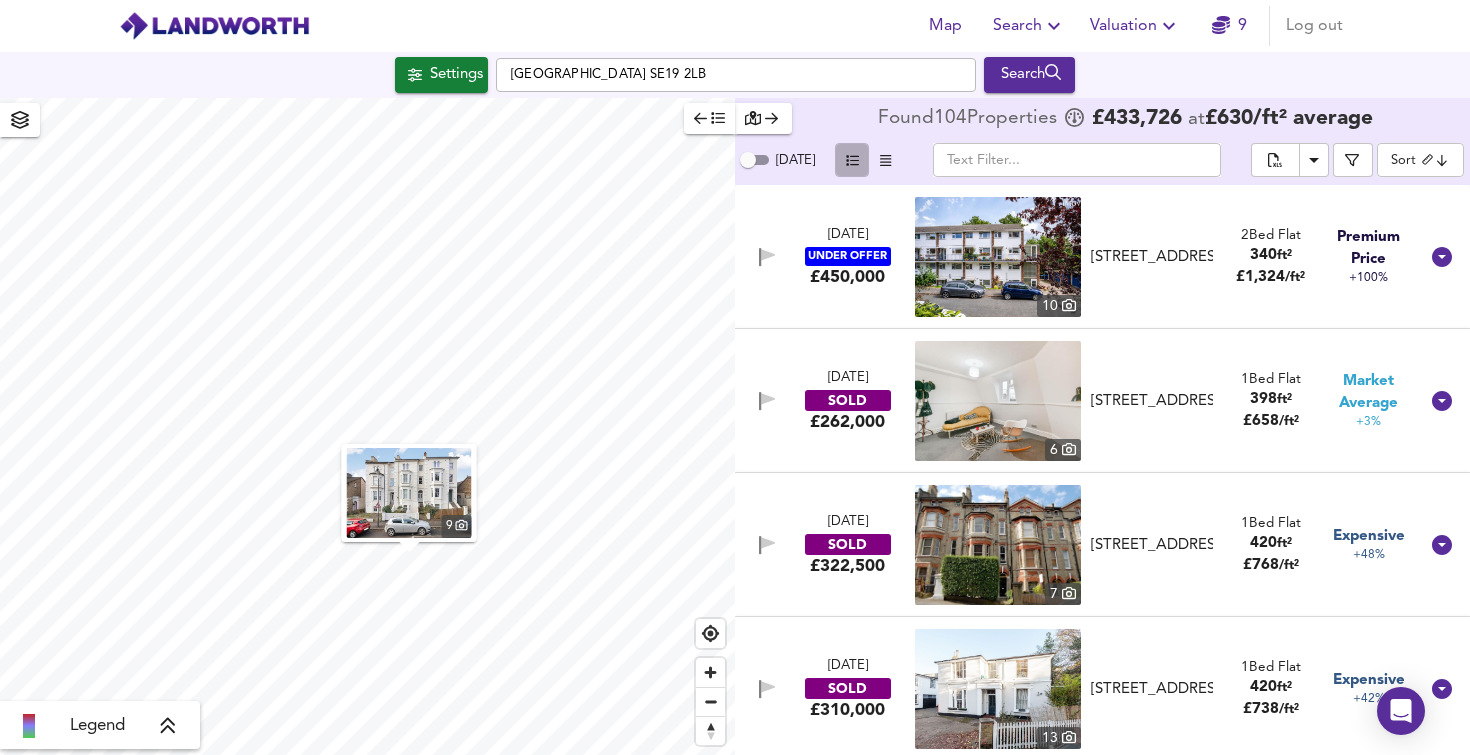 click 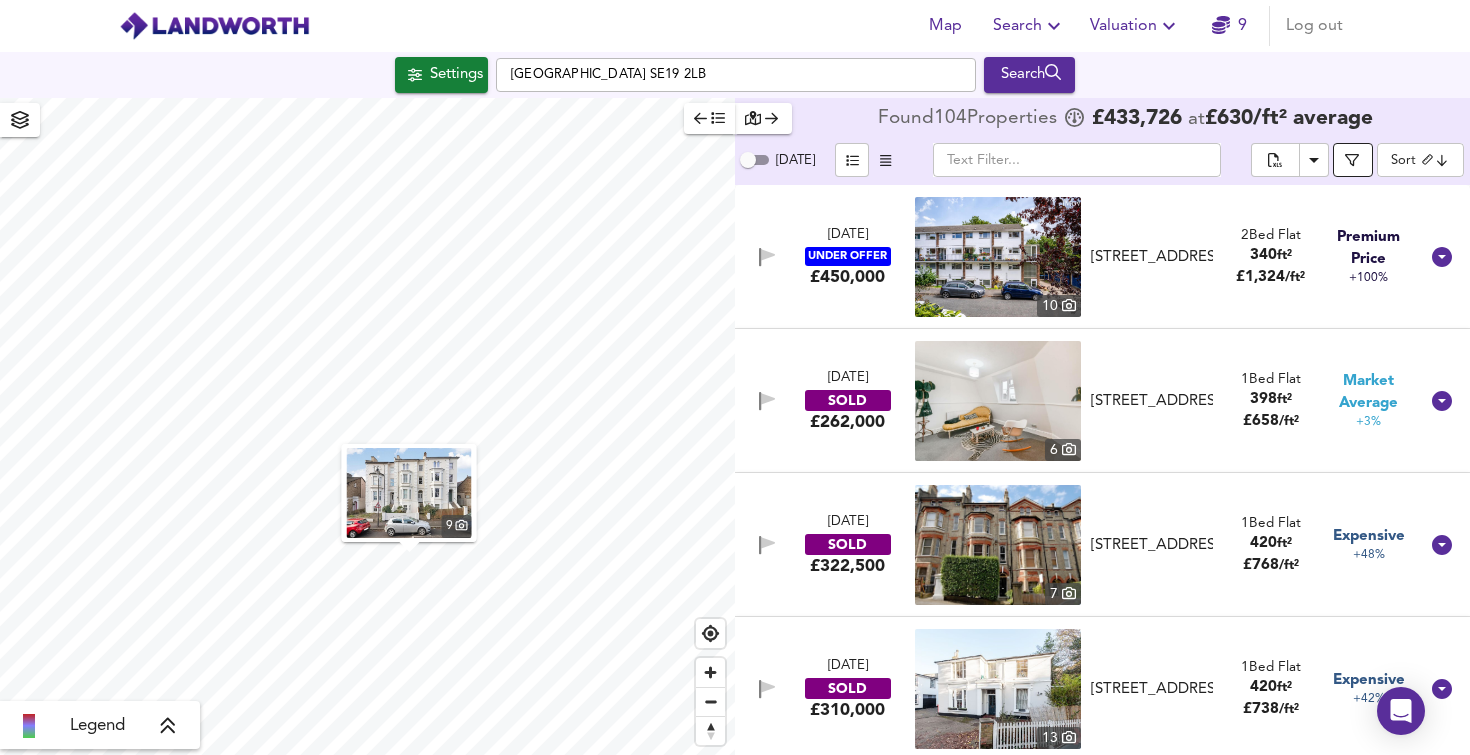 click at bounding box center [1353, 160] 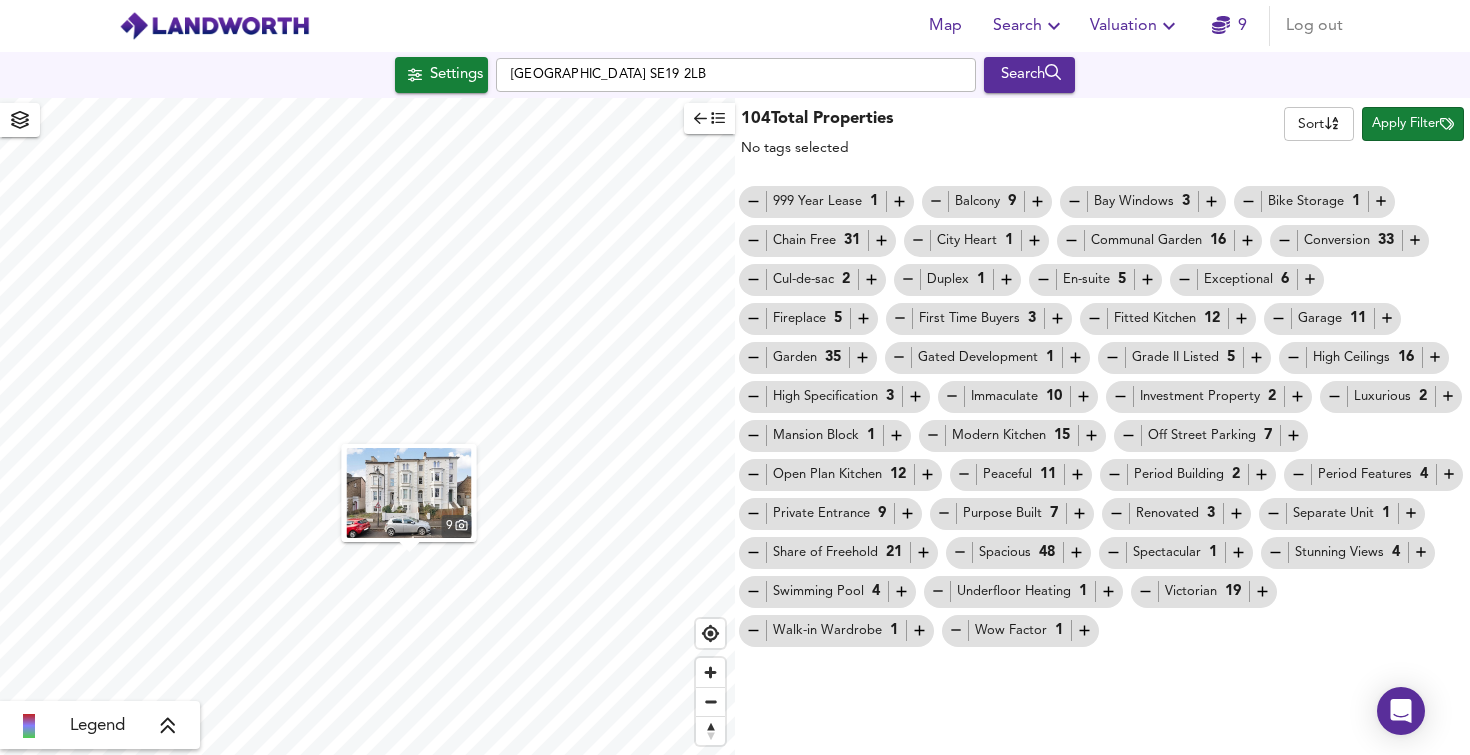click on "104  Total Properties No tags selected Sort   name ​    Apply Filter  999 Year Lease 1 Balcony 9 Bay Windows 3 Bike Storage 1 Chain Free 31 City Heart 1 Communal Garden 16 Conversion 33 Cul-de-sac 2 Duplex 1 En-suite 5 Exceptional 6 Fireplace 5 First Time Buyers 3 Fitted Kitchen 12 Garage 11 Garden 35 Gated Development 1 Grade II Listed 5 High Ceilings 16 High Specification 3 Immaculate 10 Investment Property 2 Luxurious 2 Mansion Block 1 Modern Kitchen 15 Off Street Parking 7 Open Plan Kitchen 12 Peaceful 11 Period Building 2 Period Features 4 Private Entrance 9 Purpose Built 7 Renovated 3 Separate Unit 1 Share of Freehold 21 Spacious 48 Spectacular 1 Stunning Views 4 Swimming Pool 4 Underfloor Heating 1 Victorian 19 Walk-in Wardrobe 1 Wow Factor 1" at bounding box center (1102, 426) 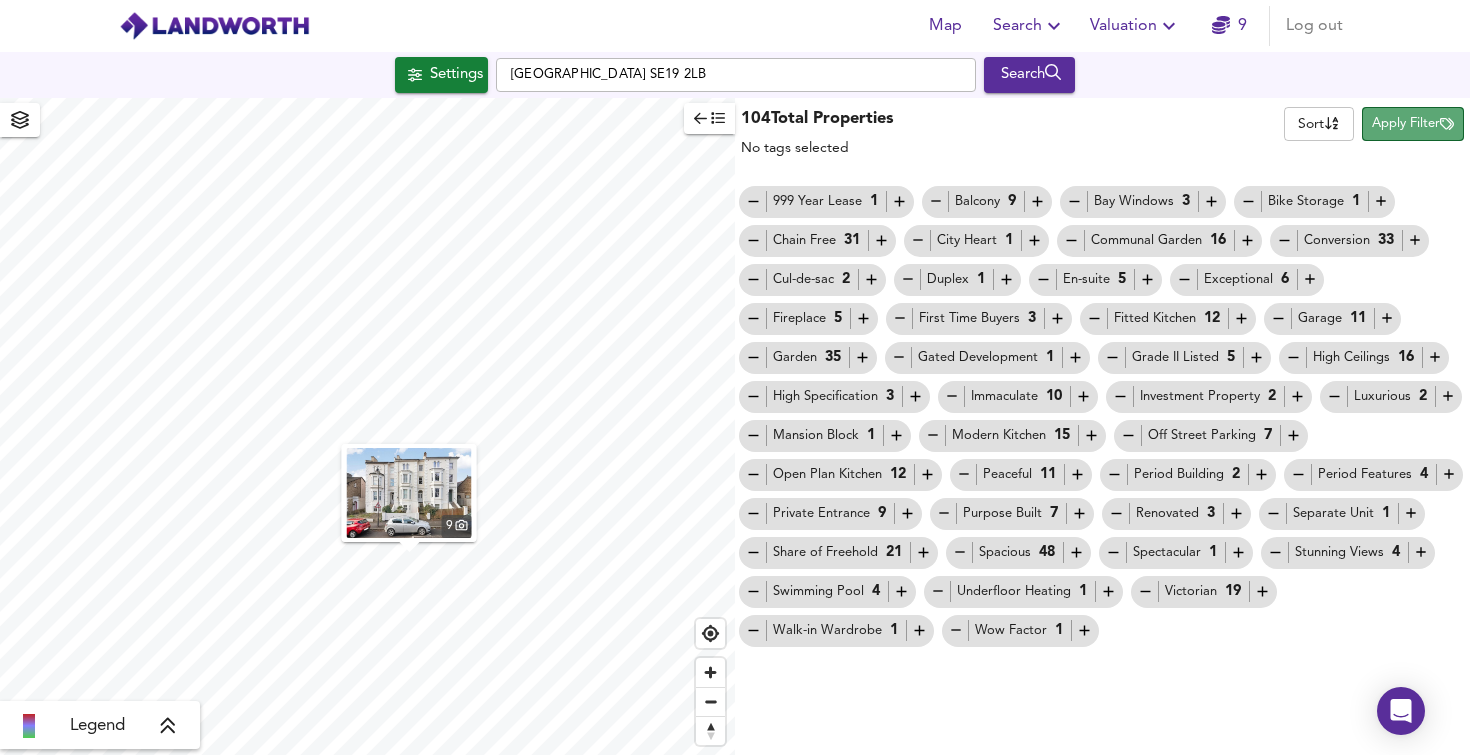 click on "Apply Filter" at bounding box center (1413, 124) 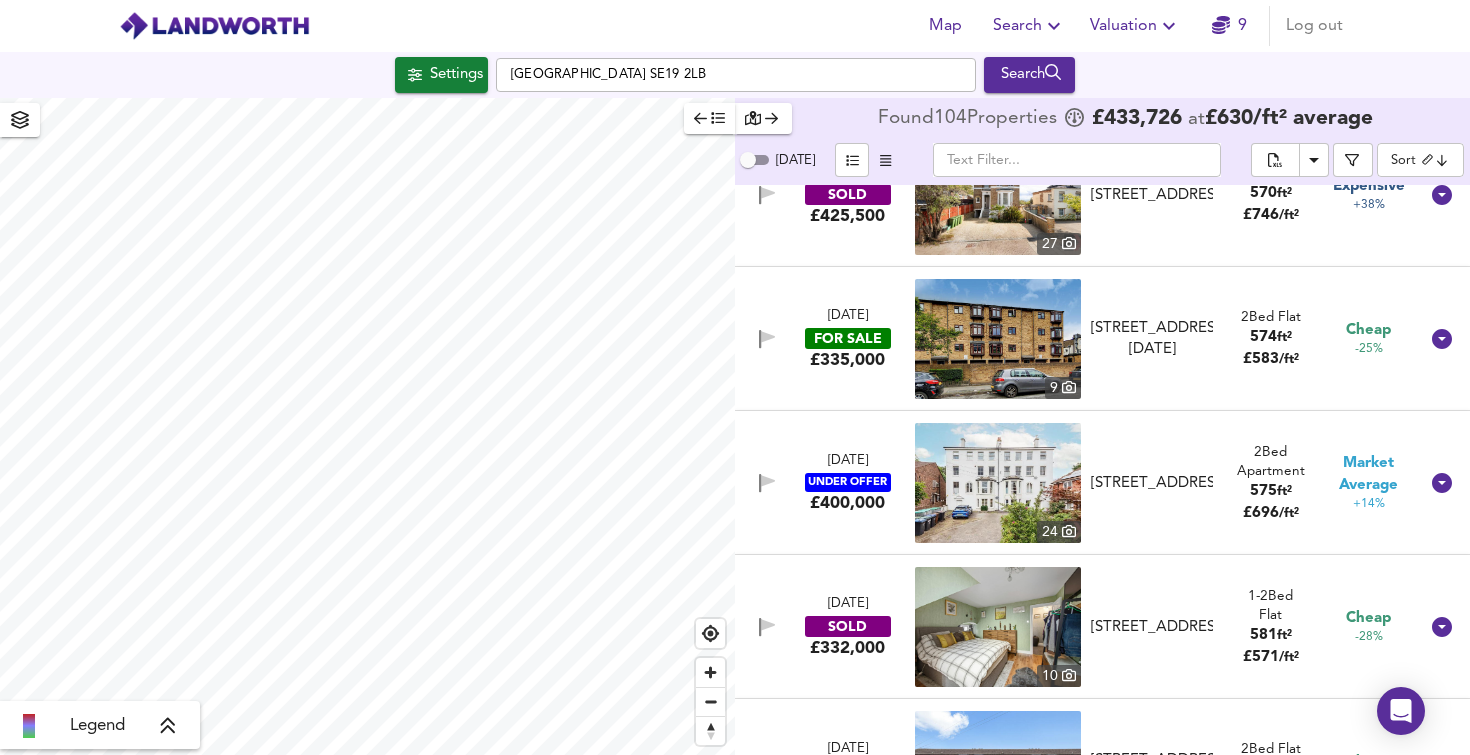 scroll, scrollTop: 2940, scrollLeft: 0, axis: vertical 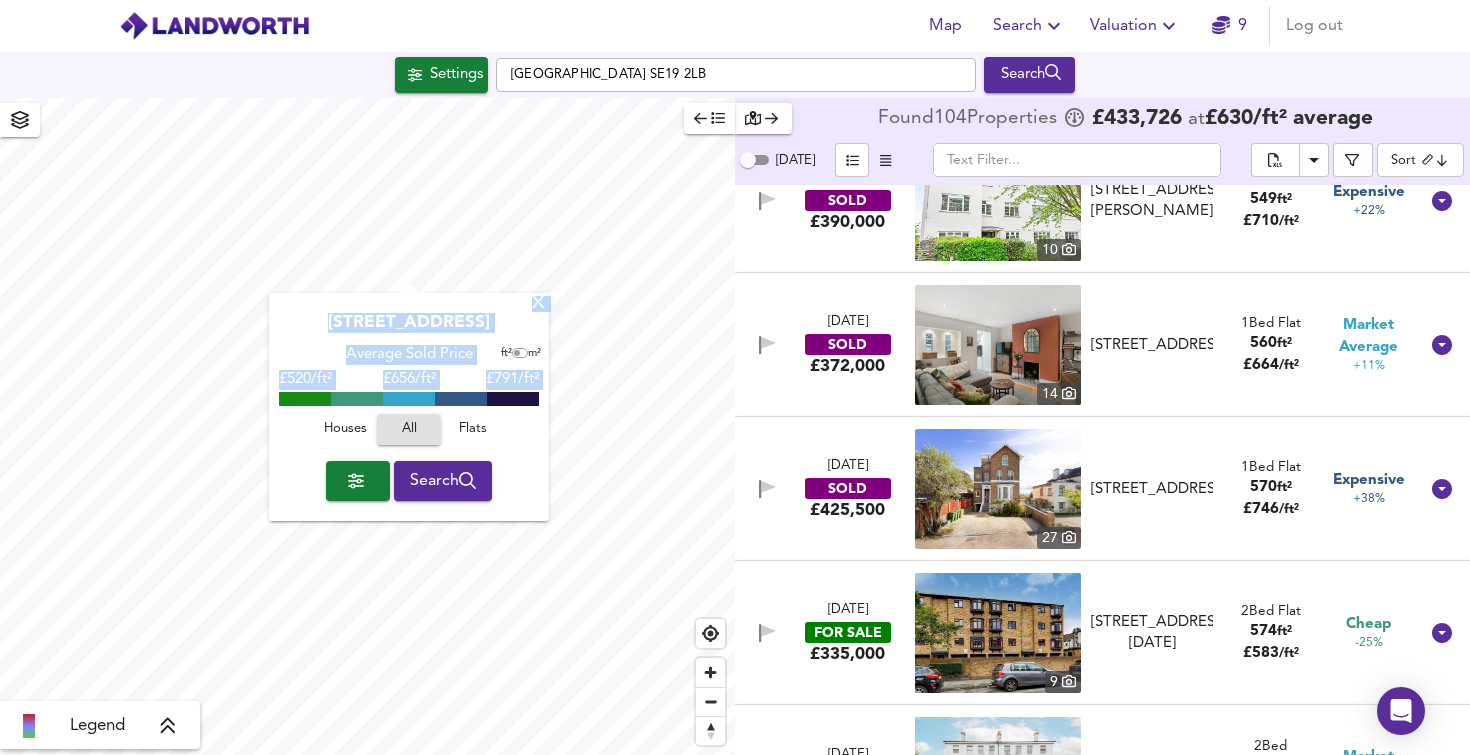 click on "X Crystal Palace Parade, SE19 1UA Average Sold Price ft²   m² £520/ft² £ 656/ft² £791/ft² Houses All Flats     Search" at bounding box center (367, 426) 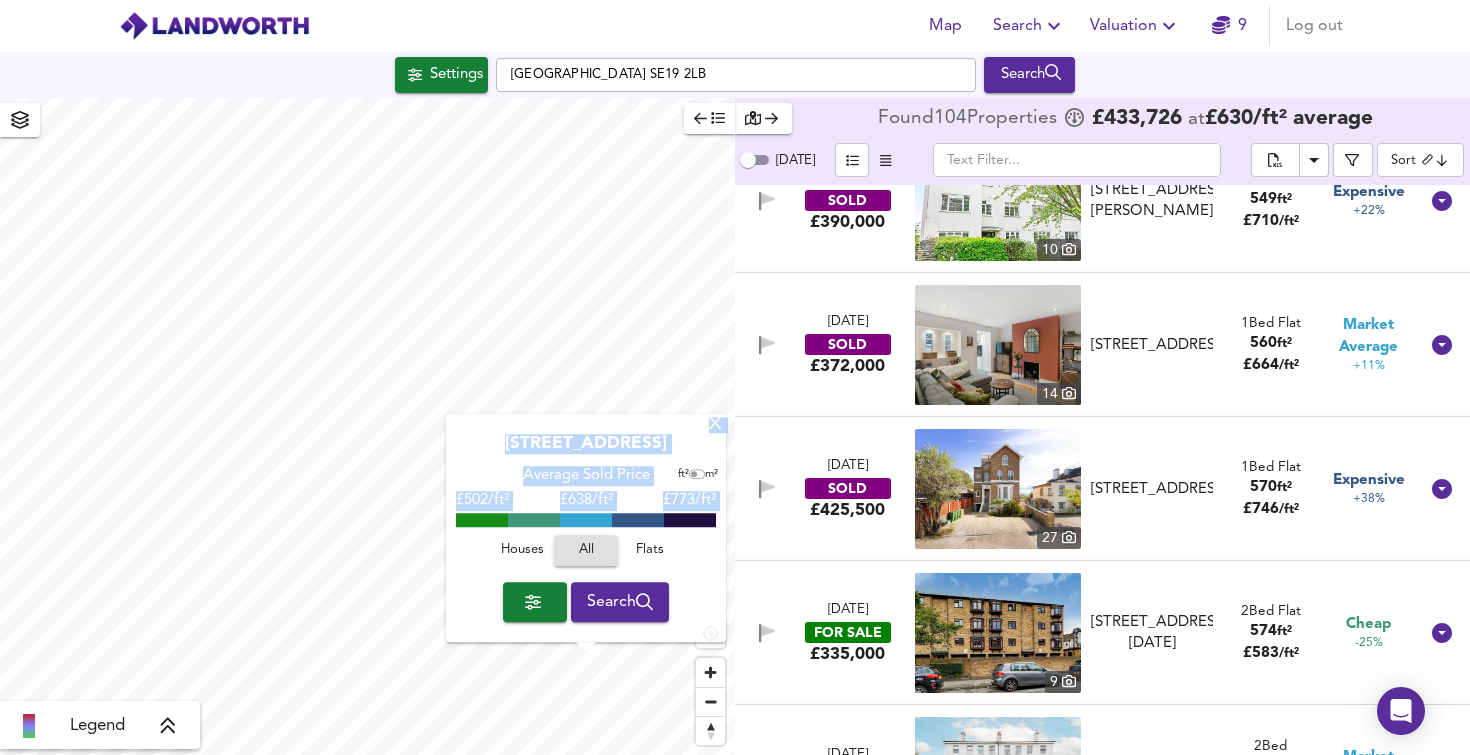 click on "X" at bounding box center [715, 425] 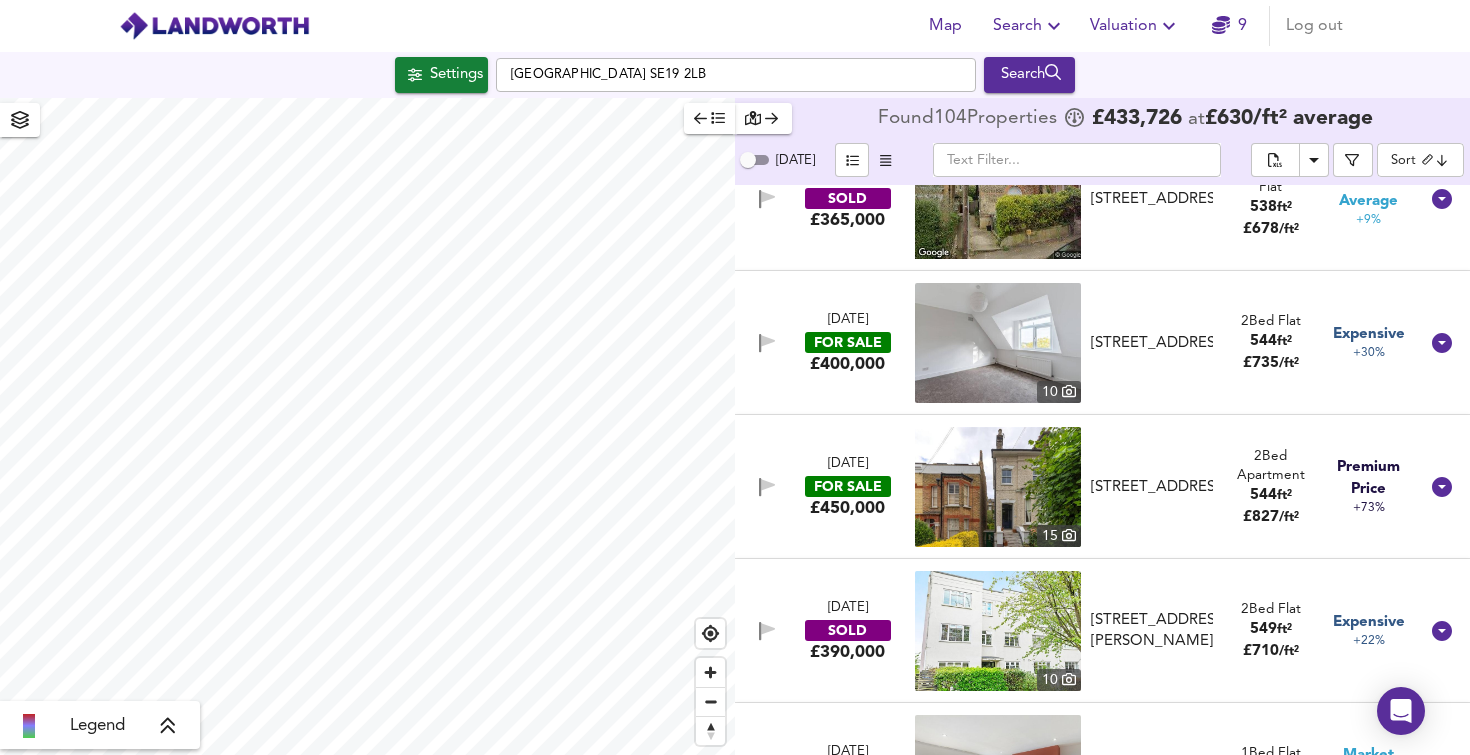 scroll, scrollTop: 2219, scrollLeft: 0, axis: vertical 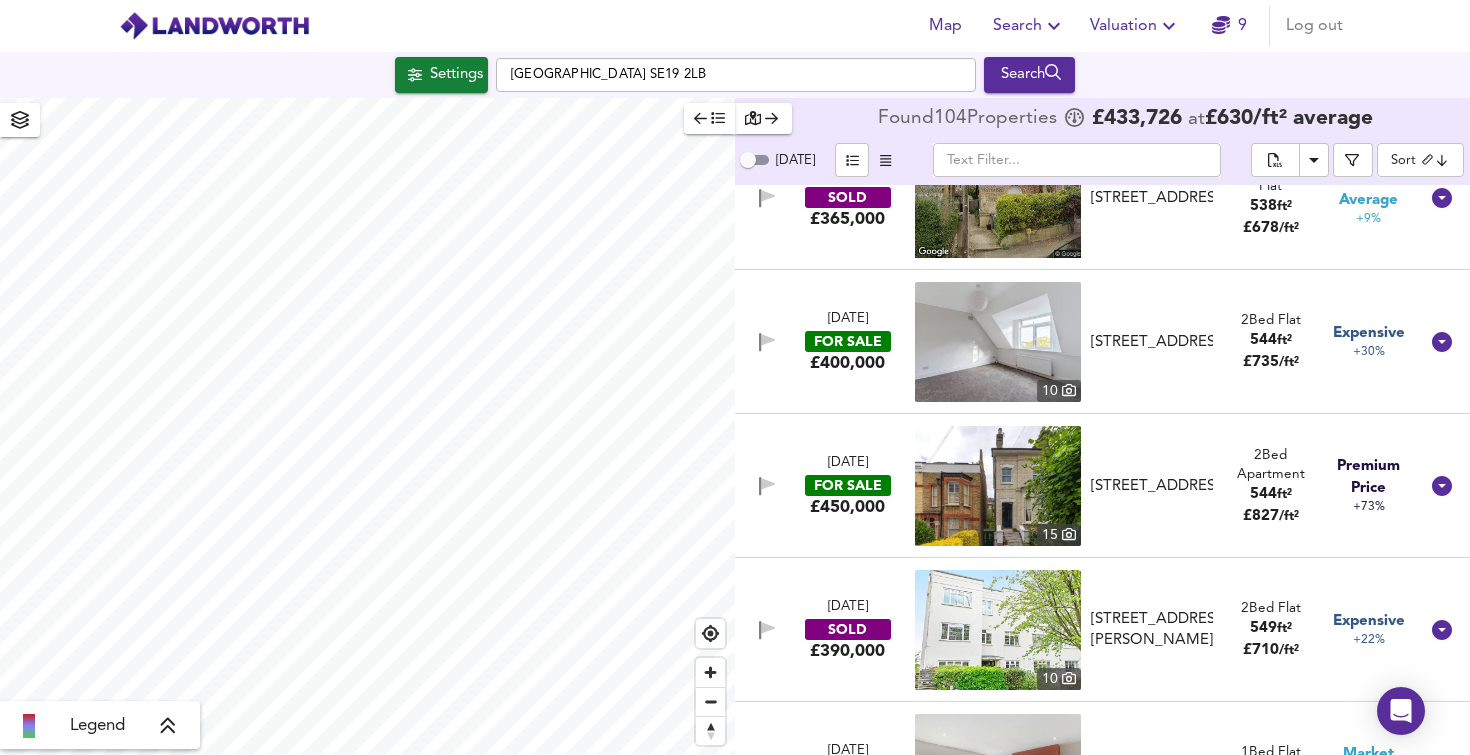 click at bounding box center (998, 630) 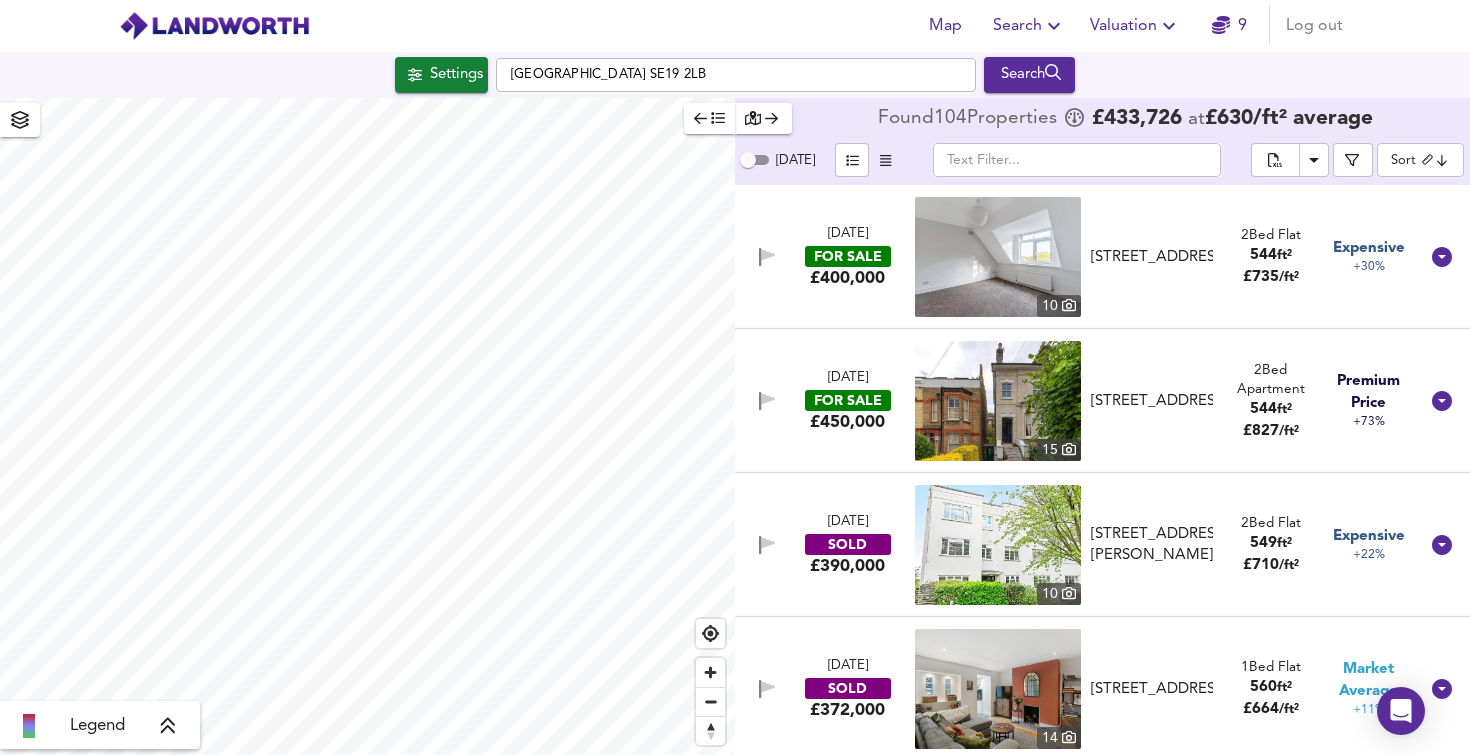 scroll, scrollTop: 2328, scrollLeft: 0, axis: vertical 